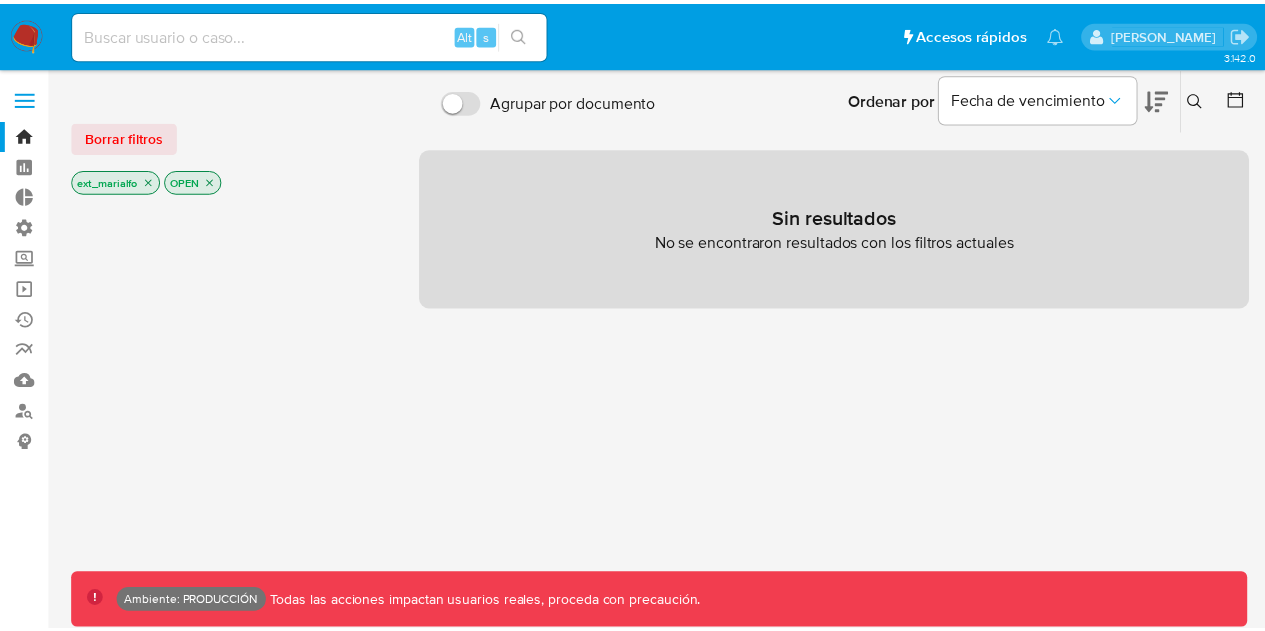 scroll, scrollTop: 0, scrollLeft: 0, axis: both 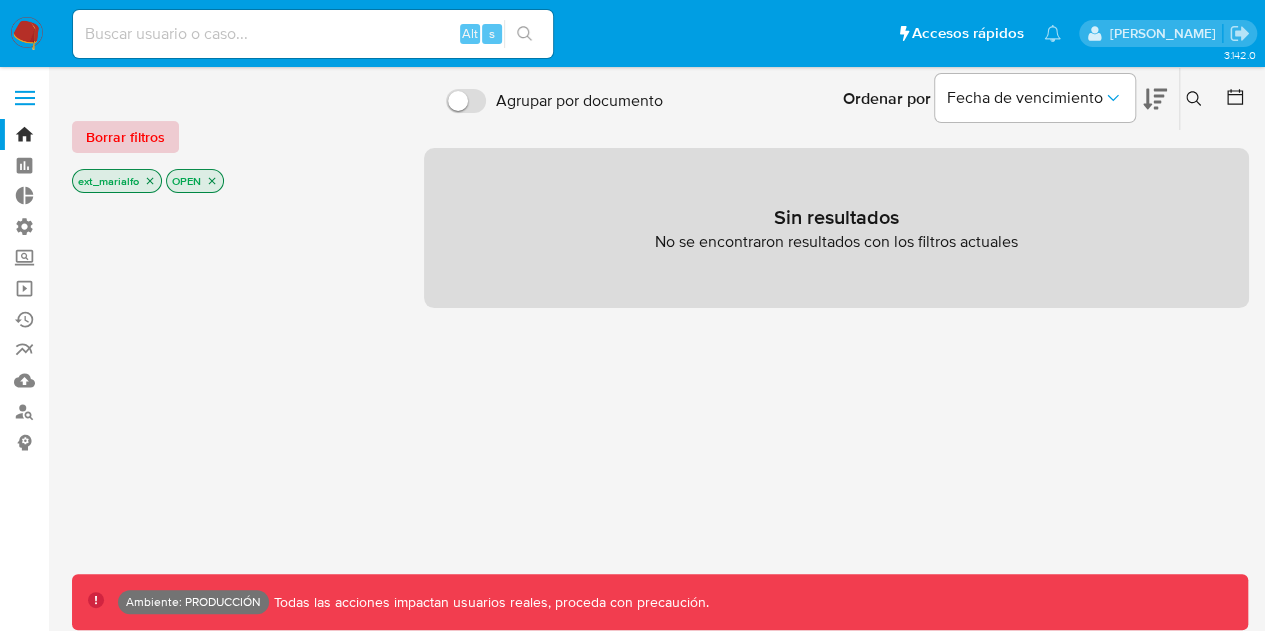 click on "Borrar filtros" at bounding box center (125, 137) 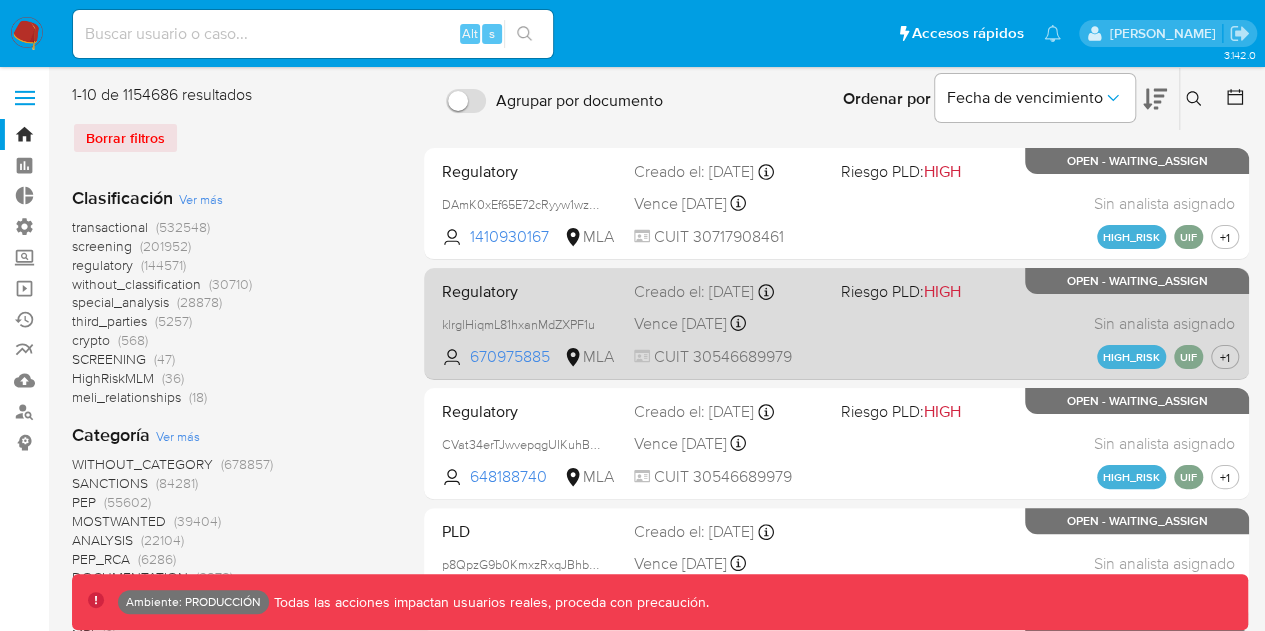click on "Vence in 7 months" at bounding box center (680, 324) 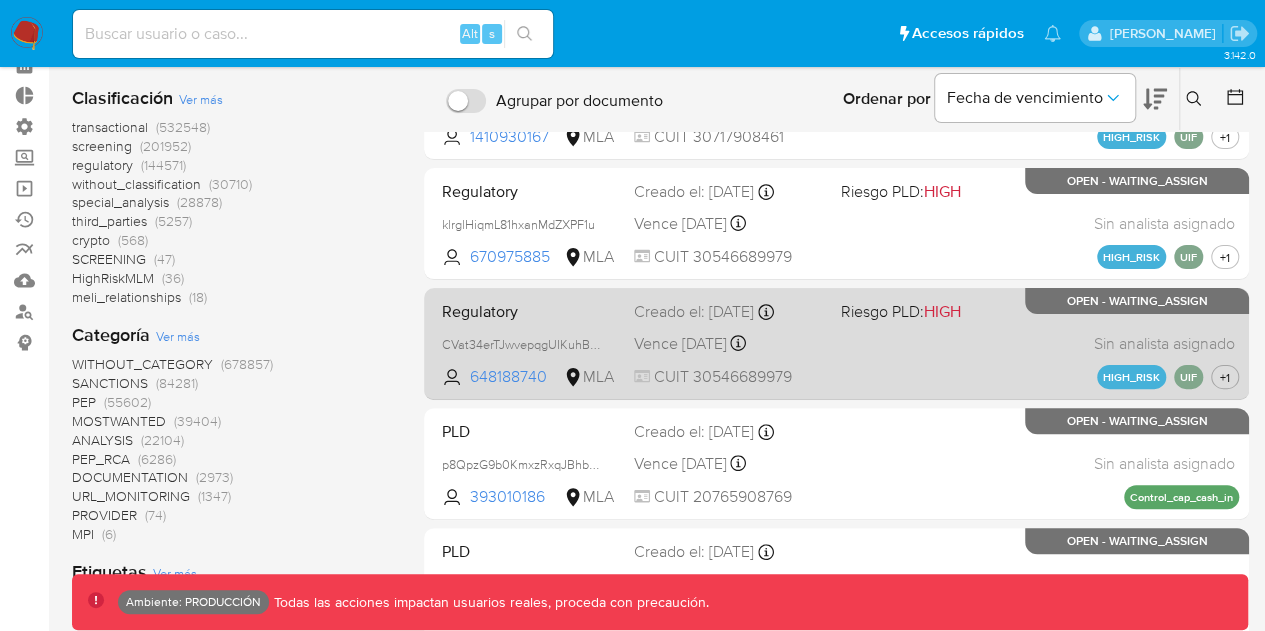 scroll, scrollTop: 300, scrollLeft: 0, axis: vertical 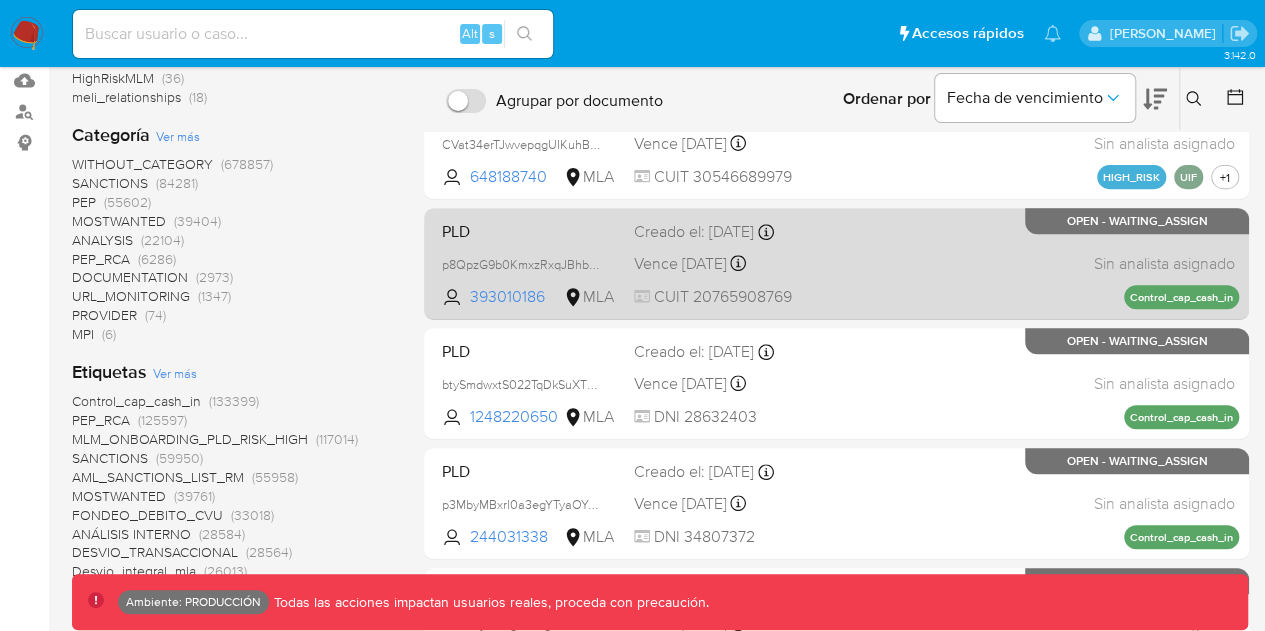 click on "PLD p8QpzG9b0KmxzRxqJBhbNdya 393010186 MLA Creado el: 26/06/2025   Creado el: 26/06/2025 23:26:21 Vence in 7 months   Vence el 22/01/2026 23:26:22 CUIT   20765908769 Sin analista asignado   Asignado el: - Control_cap_cash_in OPEN - WAITING_ASSIGN" at bounding box center (836, 263) 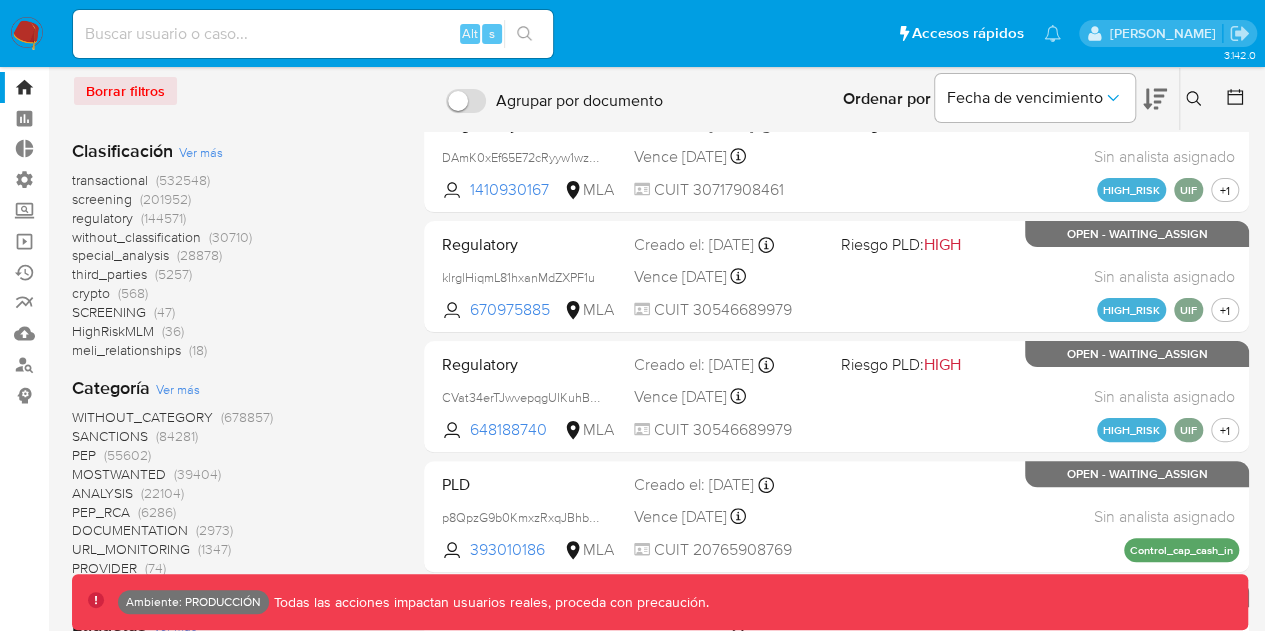scroll, scrollTop: 0, scrollLeft: 0, axis: both 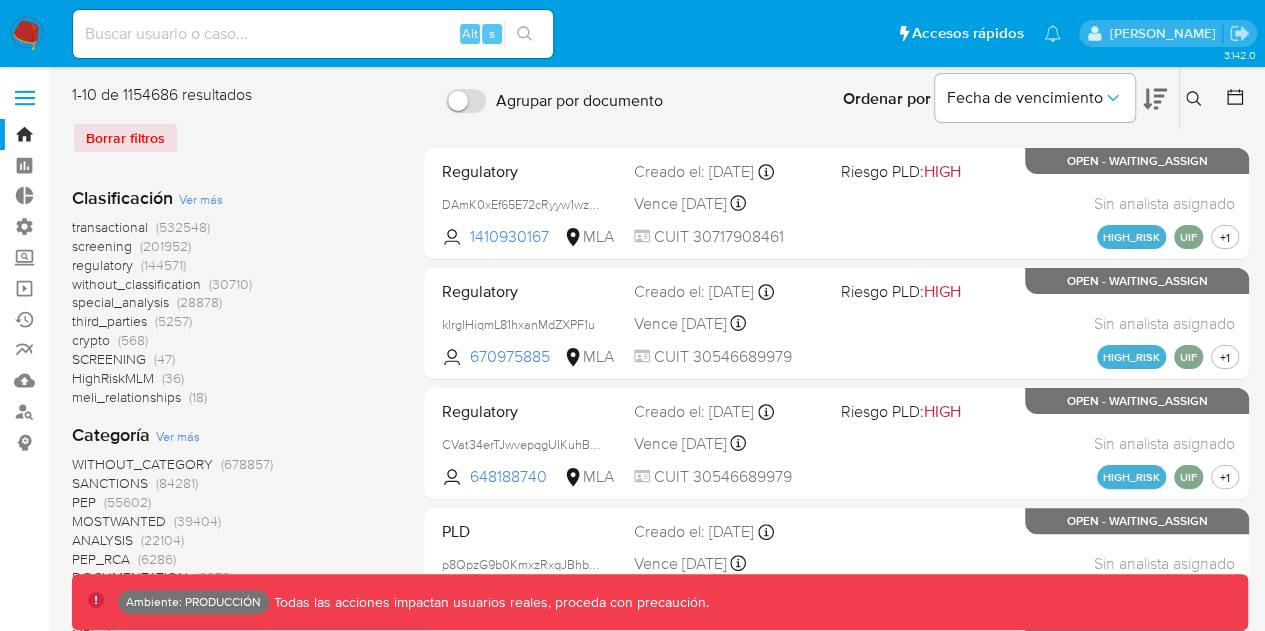 click on "screening" at bounding box center [102, 246] 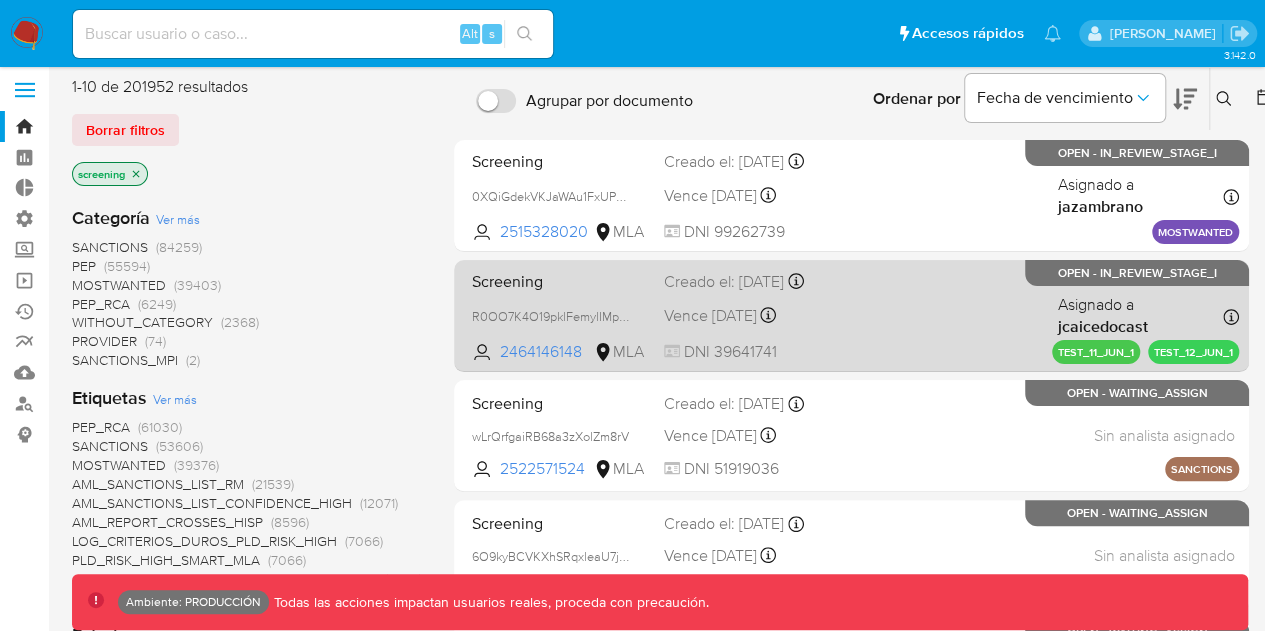 scroll, scrollTop: 0, scrollLeft: 0, axis: both 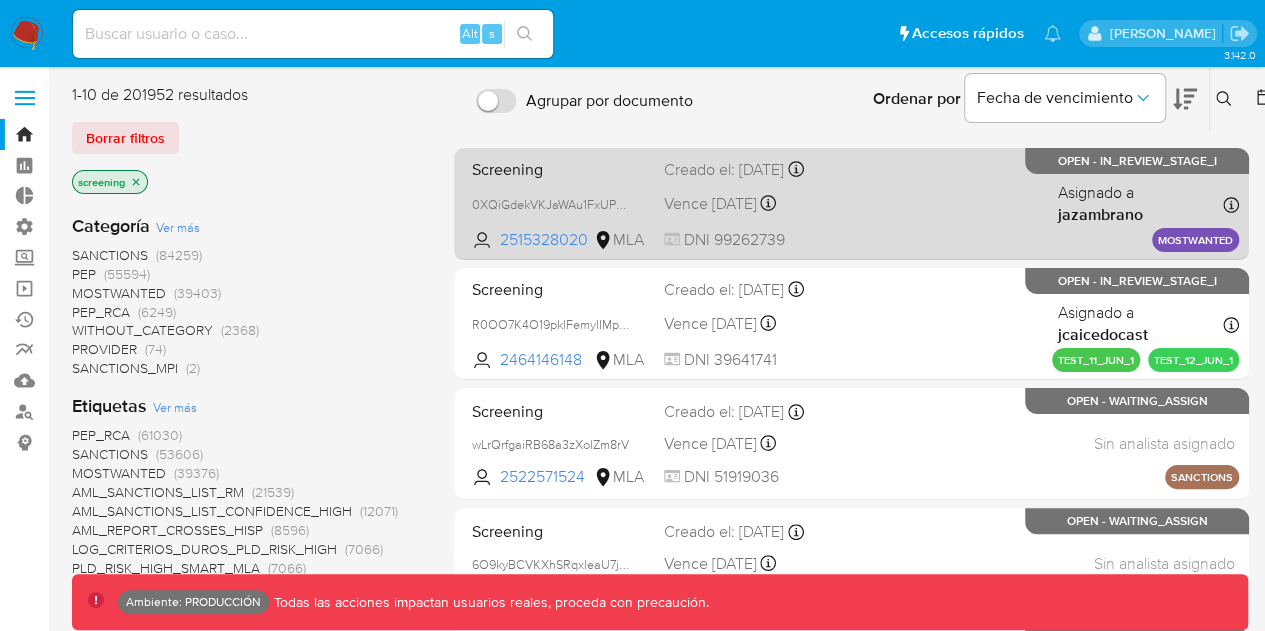 click on "Screening 0XQiGdekVKJaWAu1FxUPvD9t 2515328020 MLA Creado el: 24/06/2025   Creado el: 24/06/2025 17:28:40 Vence in 7 months   Vence el 20/01/2026 17:28:41 DNI   99262739 Asignado a   jazambrano   Asignado el: 24/06/2025 17:28:40 MOSTWANTED OPEN - IN_REVIEW_STAGE_I" at bounding box center (851, 203) 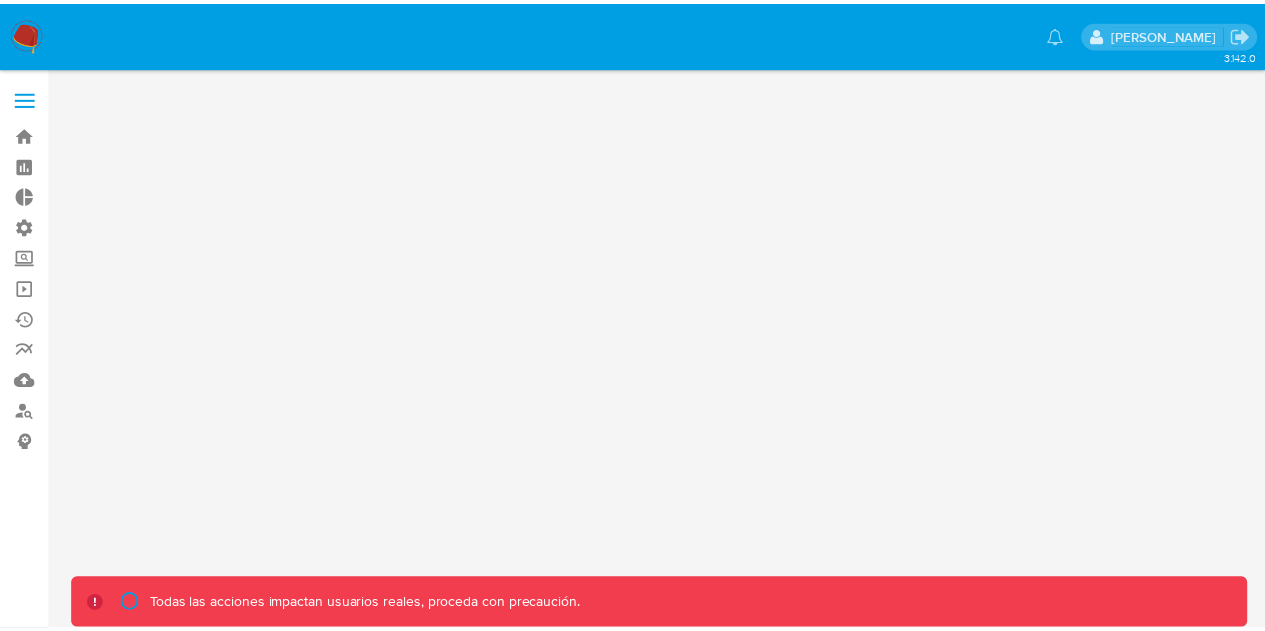 scroll, scrollTop: 0, scrollLeft: 0, axis: both 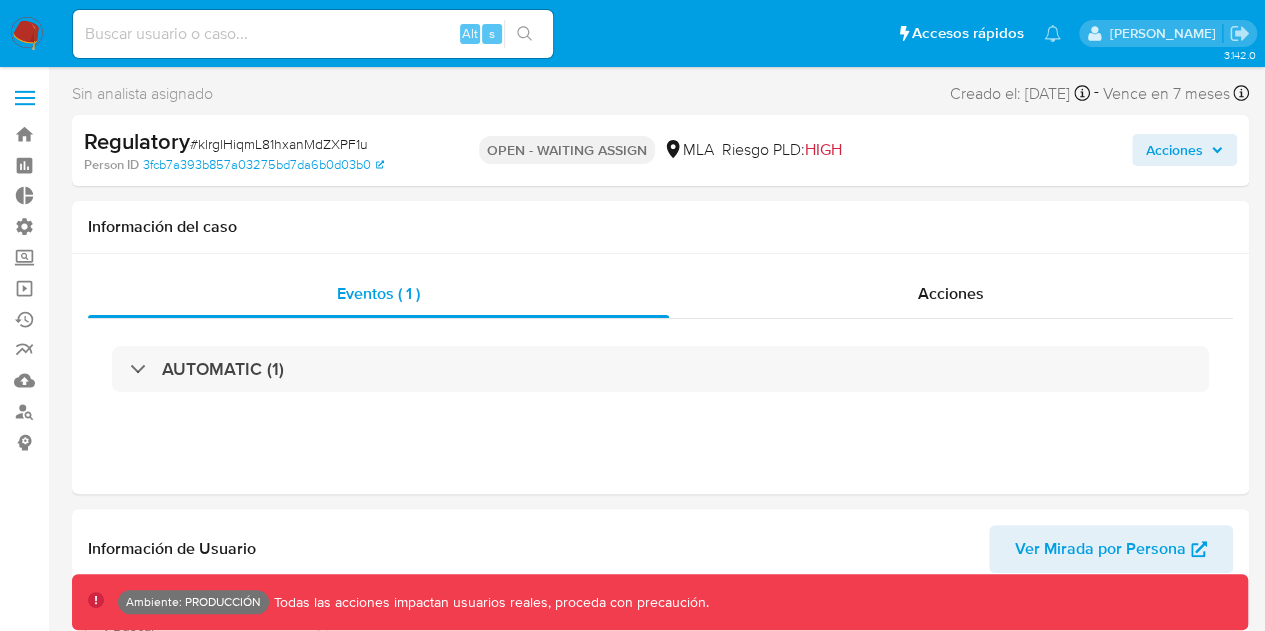 select on "10" 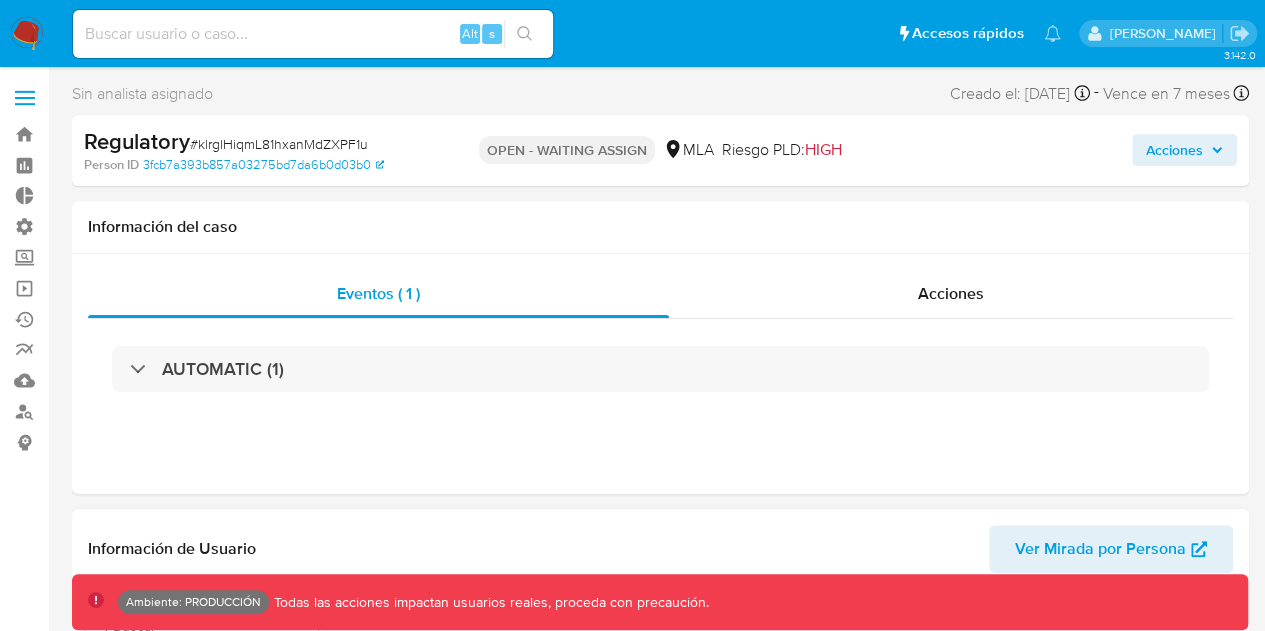 click on "Ver Mirada por Persona" at bounding box center [1100, 549] 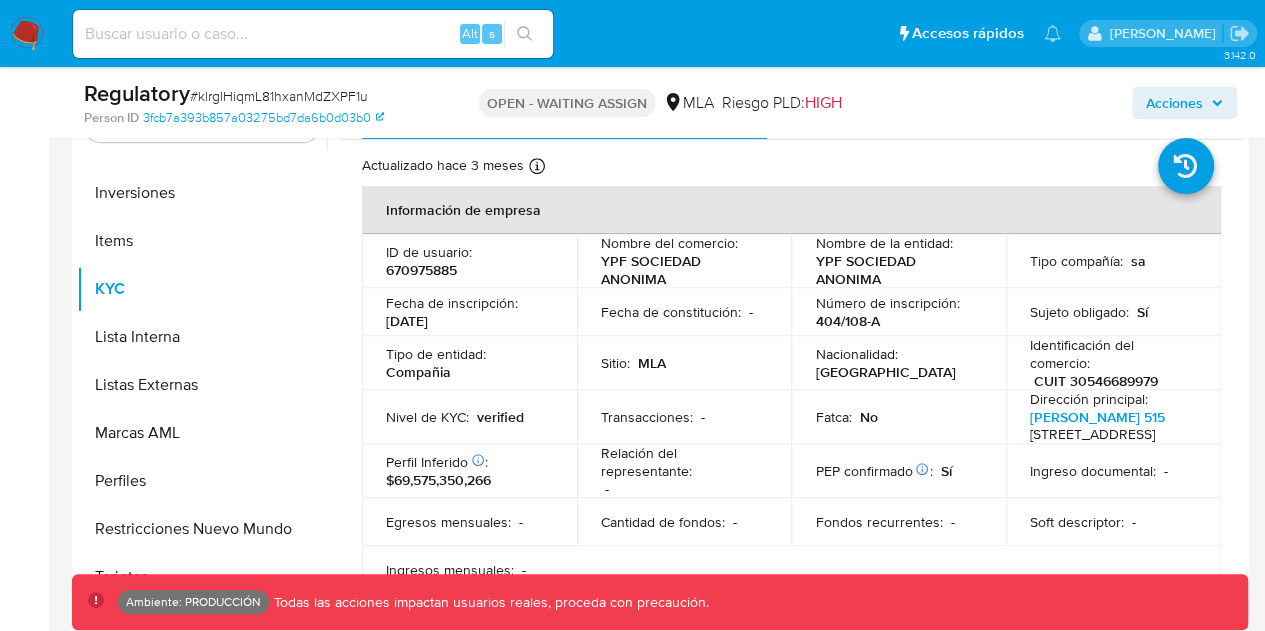 scroll, scrollTop: 300, scrollLeft: 0, axis: vertical 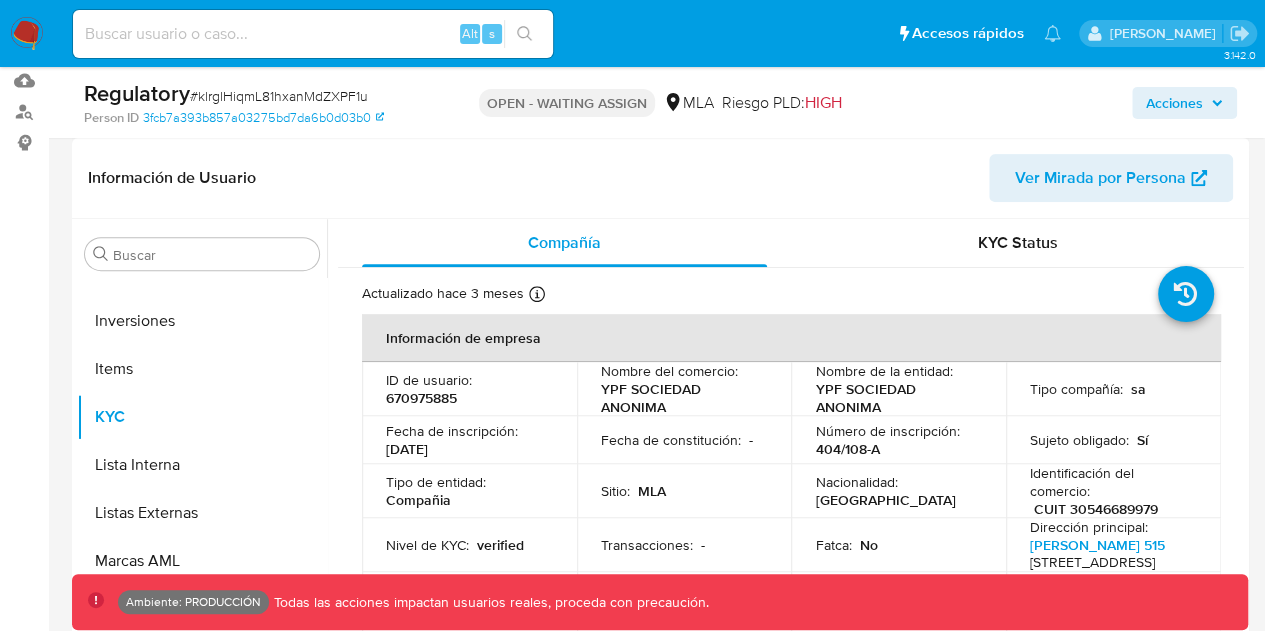 click on "Ver Mirada por Persona" at bounding box center (1100, 178) 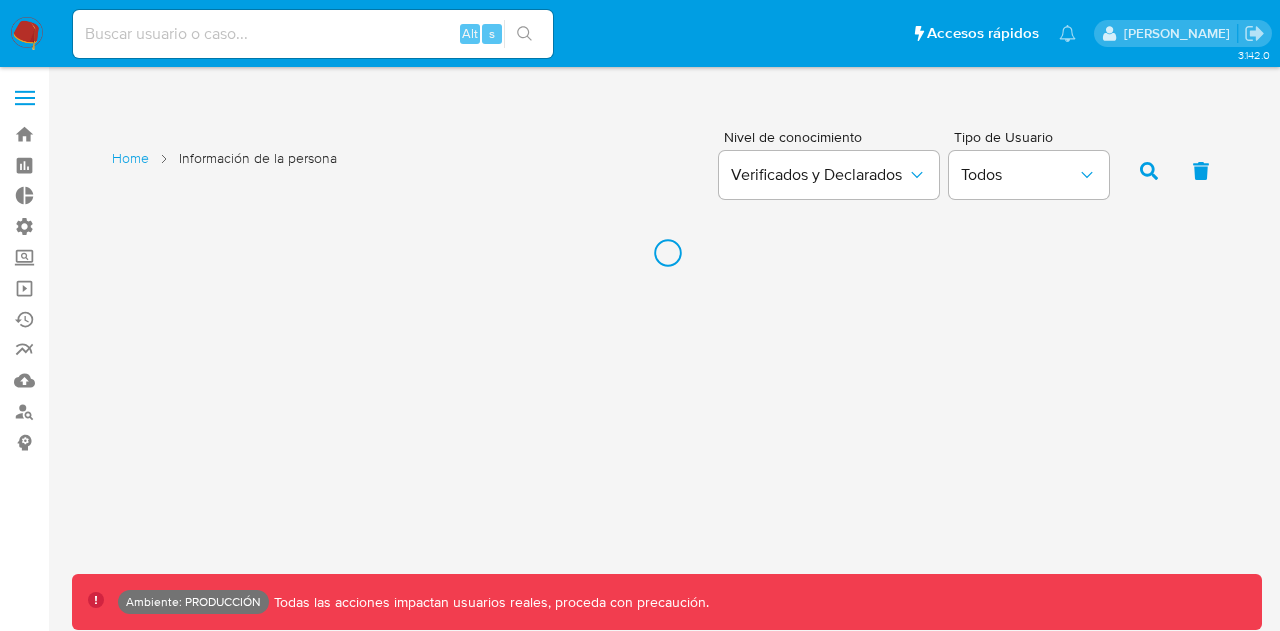 scroll, scrollTop: 0, scrollLeft: 0, axis: both 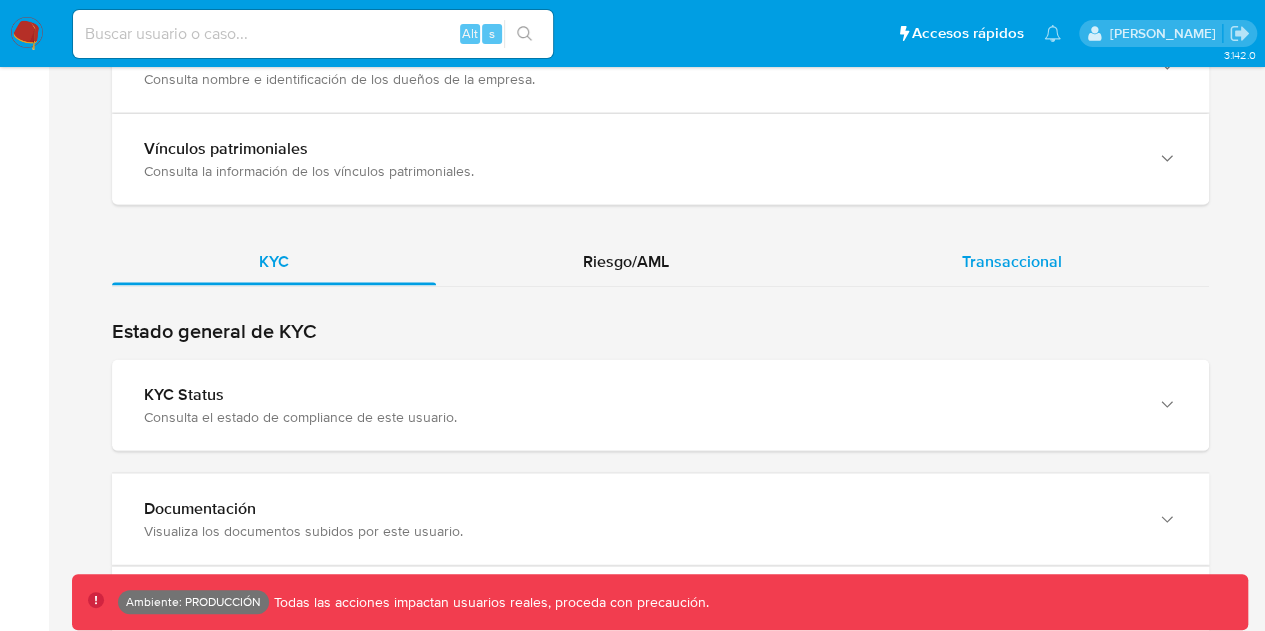 click on "Transaccional" at bounding box center (1012, 261) 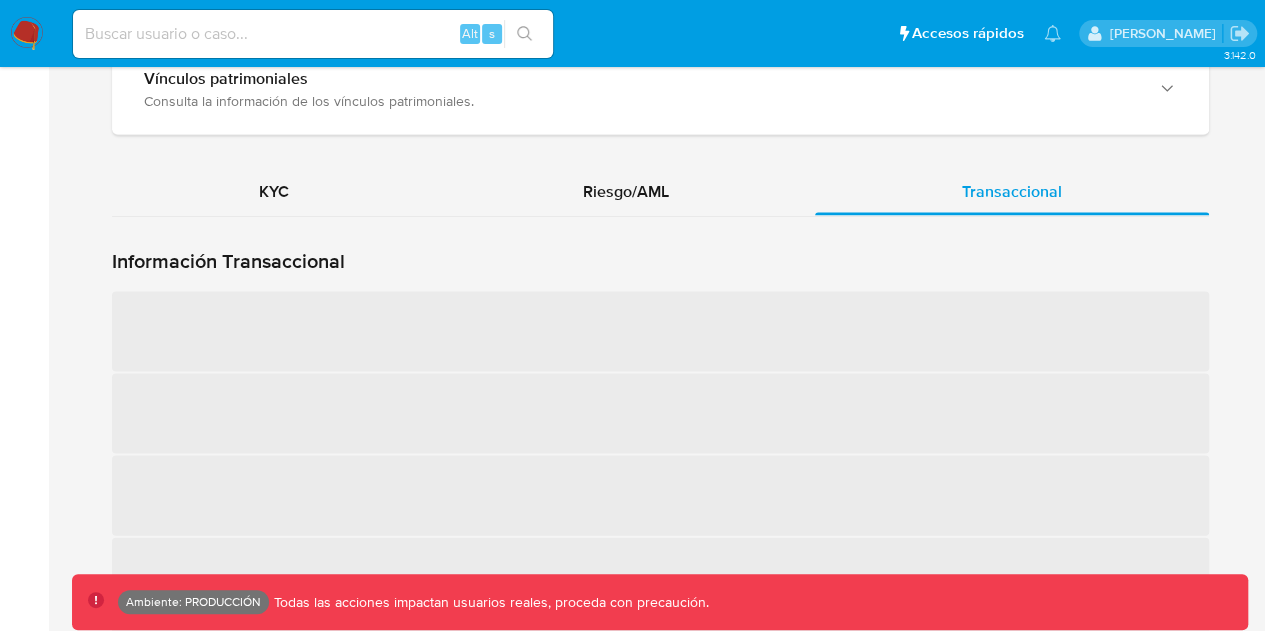 scroll, scrollTop: 1944, scrollLeft: 0, axis: vertical 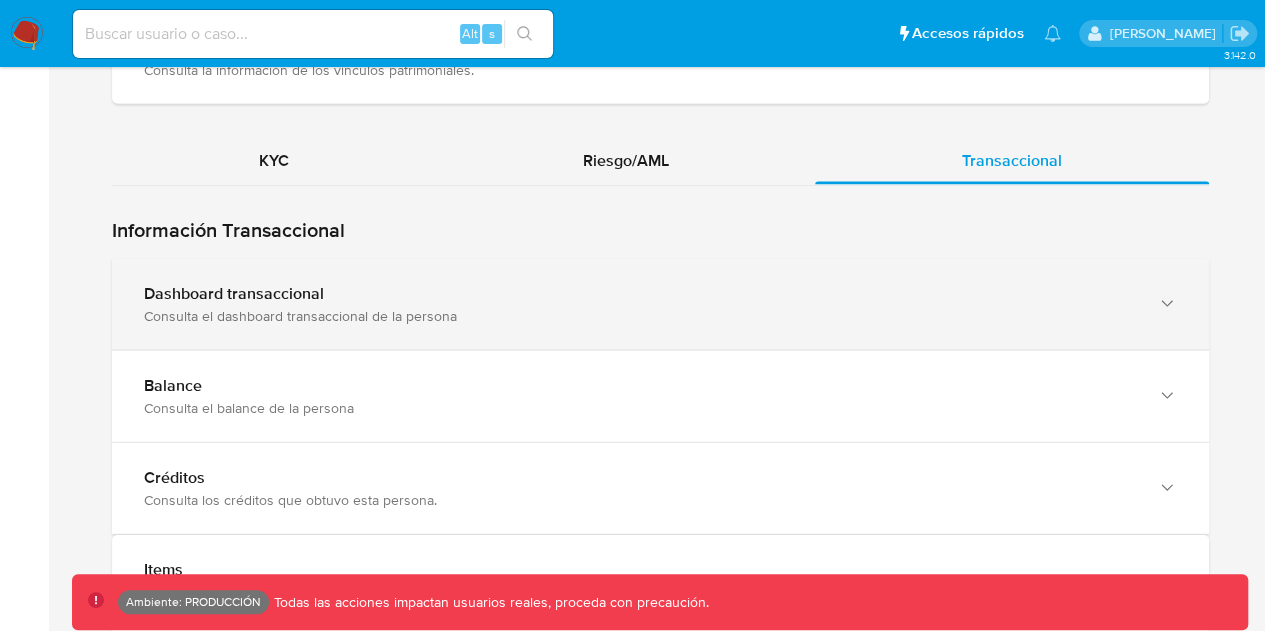click on "Consulta el dashboard transaccional de la persona" at bounding box center [640, 316] 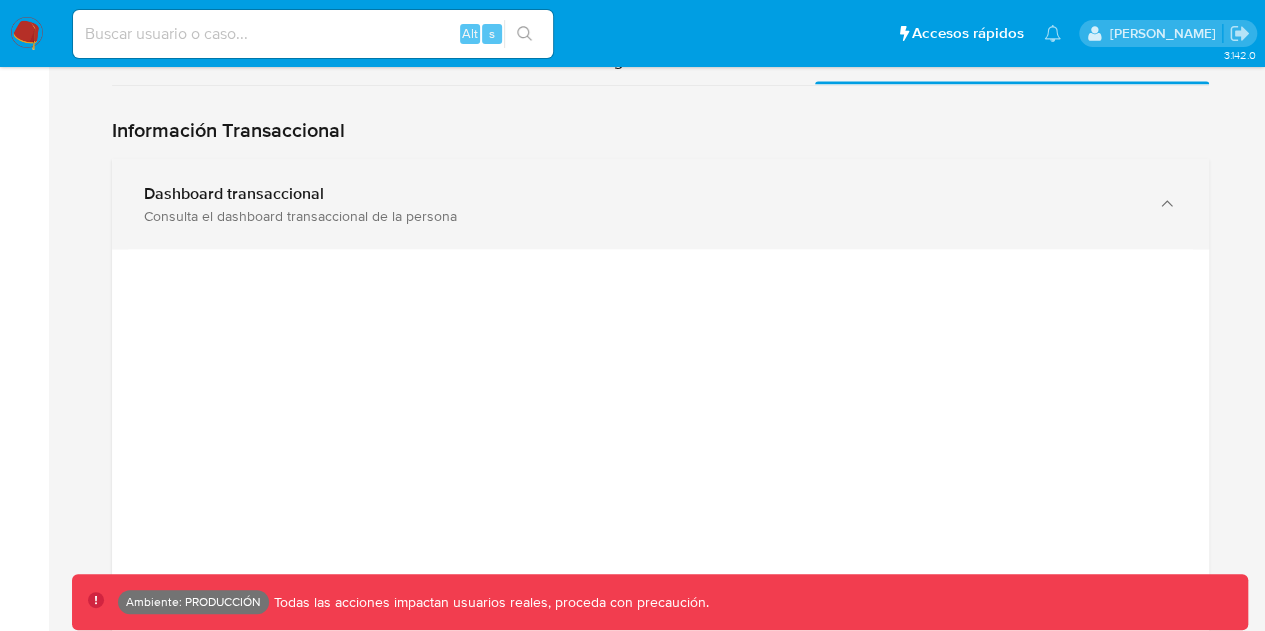 click on "Consulta el dashboard transaccional de la persona" at bounding box center (640, 216) 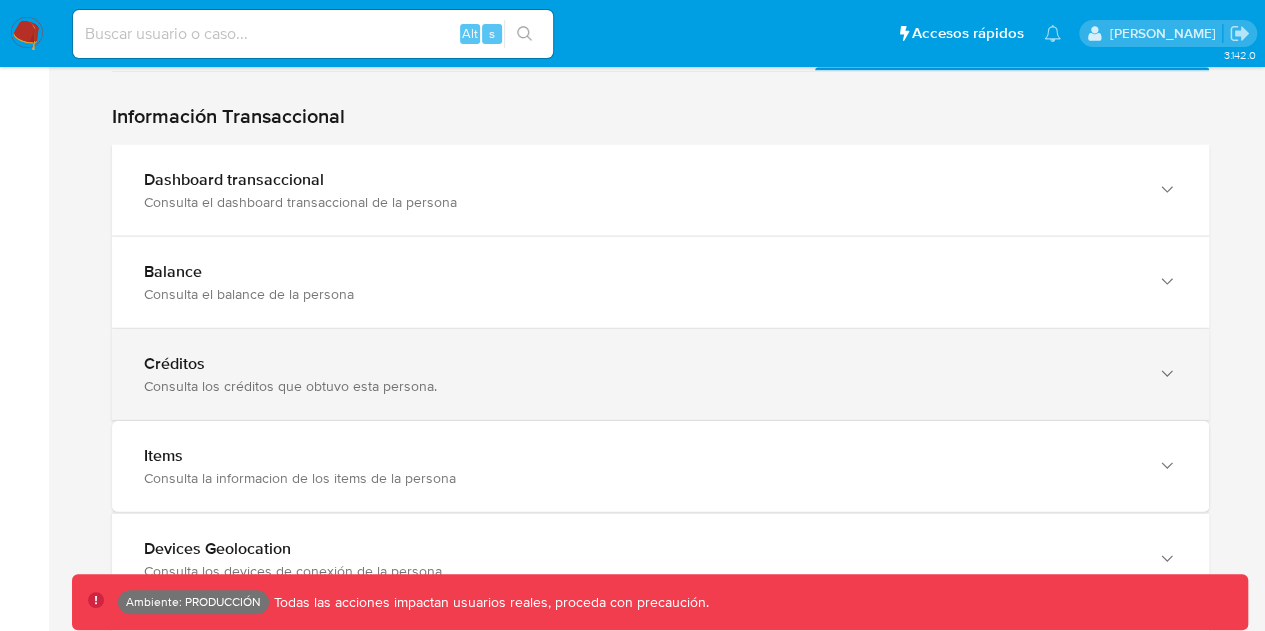 scroll, scrollTop: 2144, scrollLeft: 0, axis: vertical 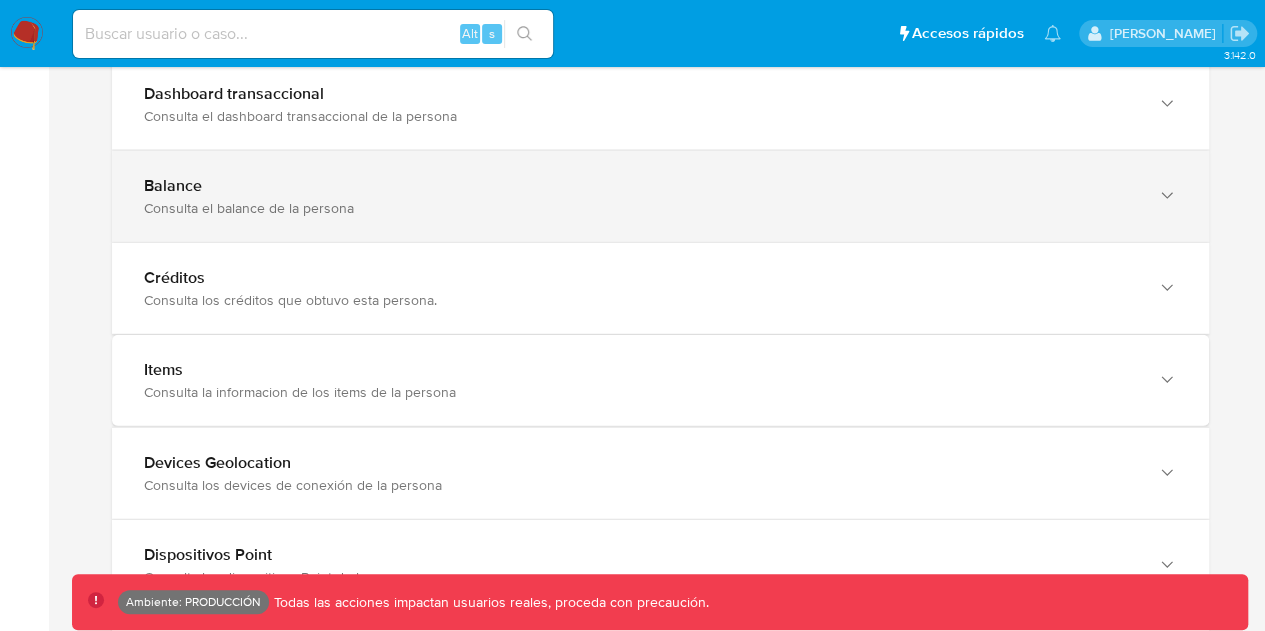 click on "Balance" at bounding box center [640, 186] 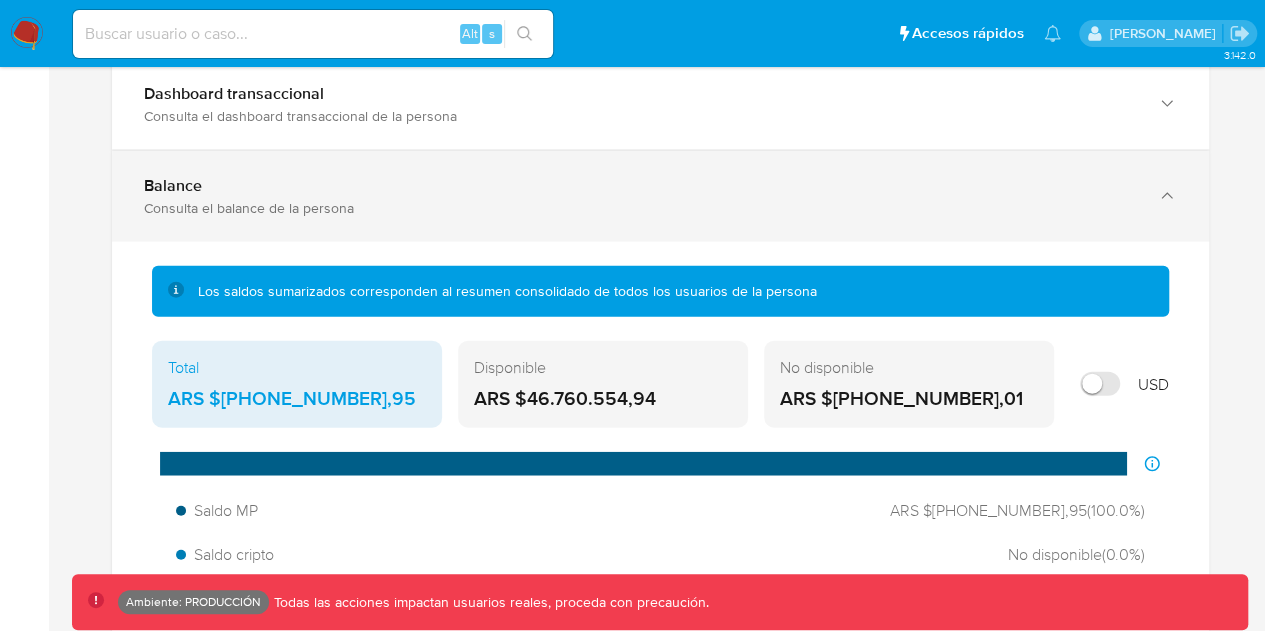 click on "Balance" at bounding box center (640, 186) 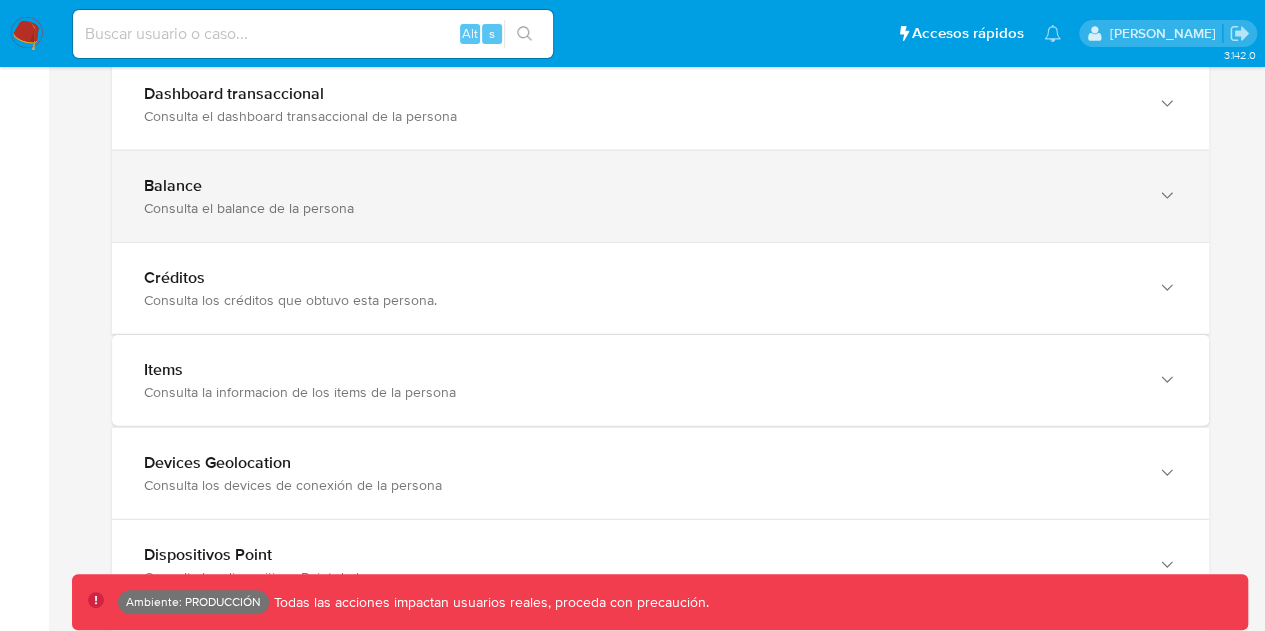 click on "Balance" at bounding box center (640, 186) 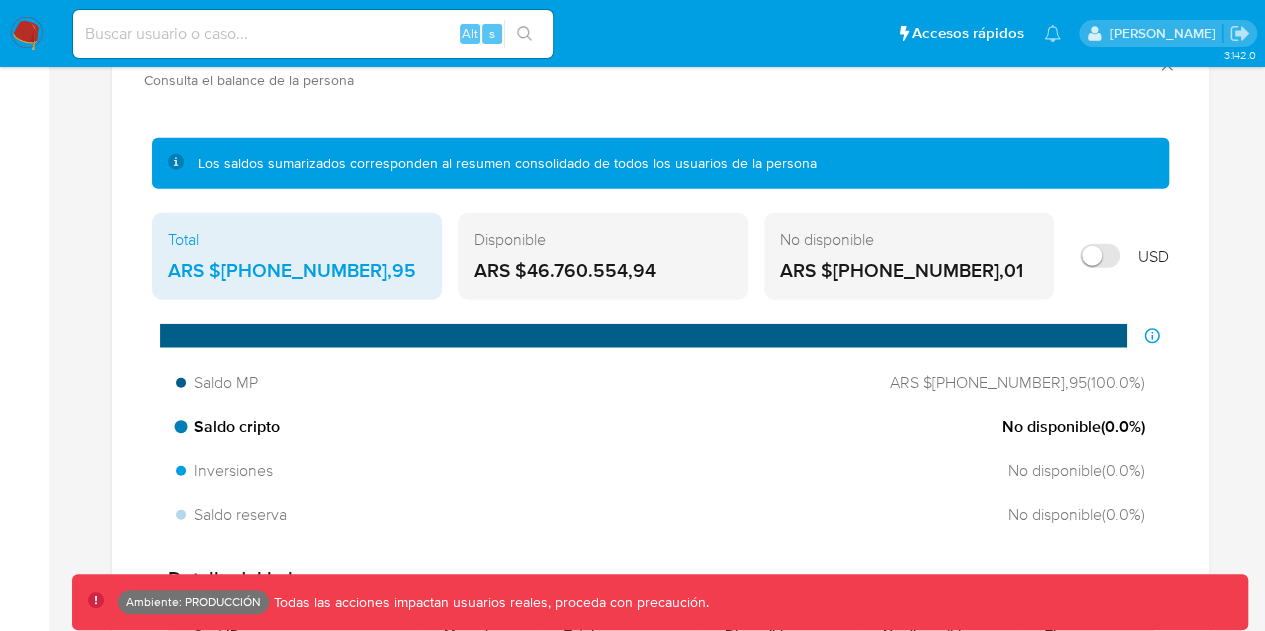 scroll, scrollTop: 2244, scrollLeft: 0, axis: vertical 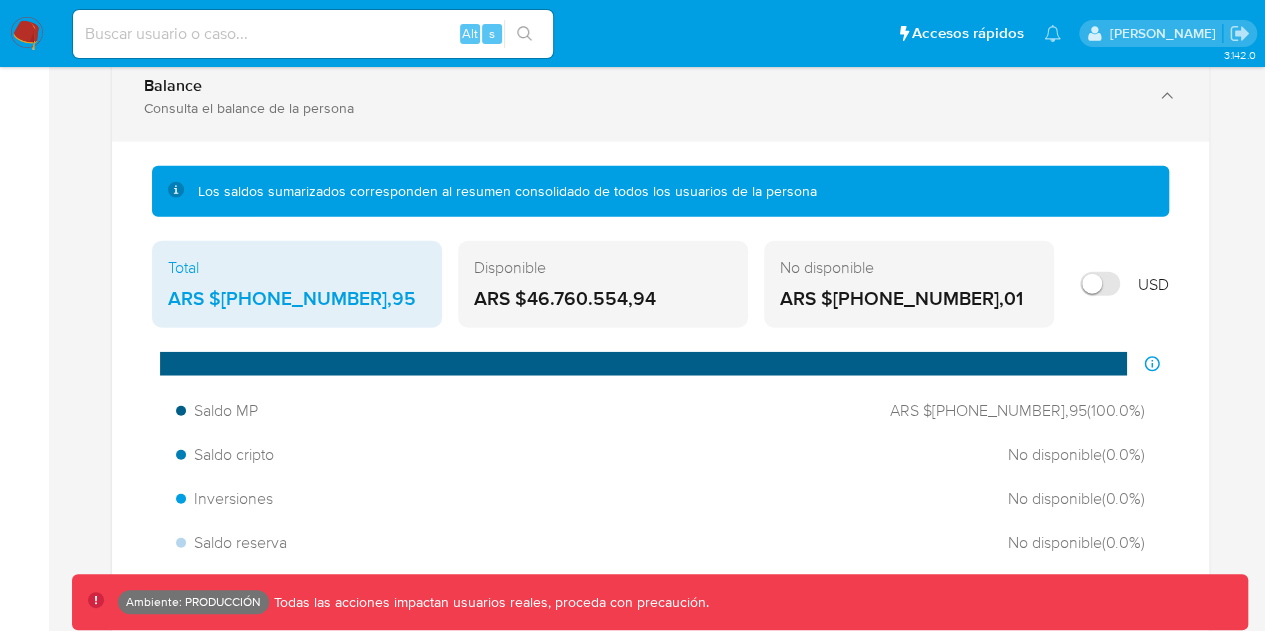 click on "Consulta el balance de la persona" at bounding box center [640, 108] 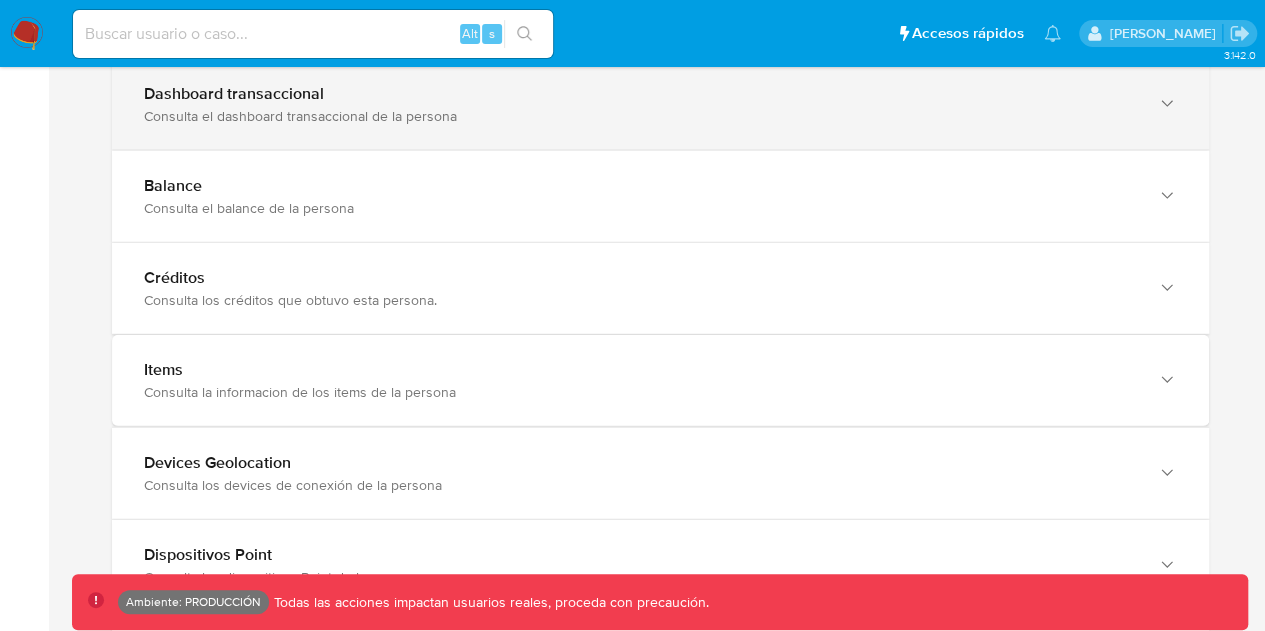 click on "Dashboard transaccional Consulta el dashboard transaccional de la persona" at bounding box center [660, 104] 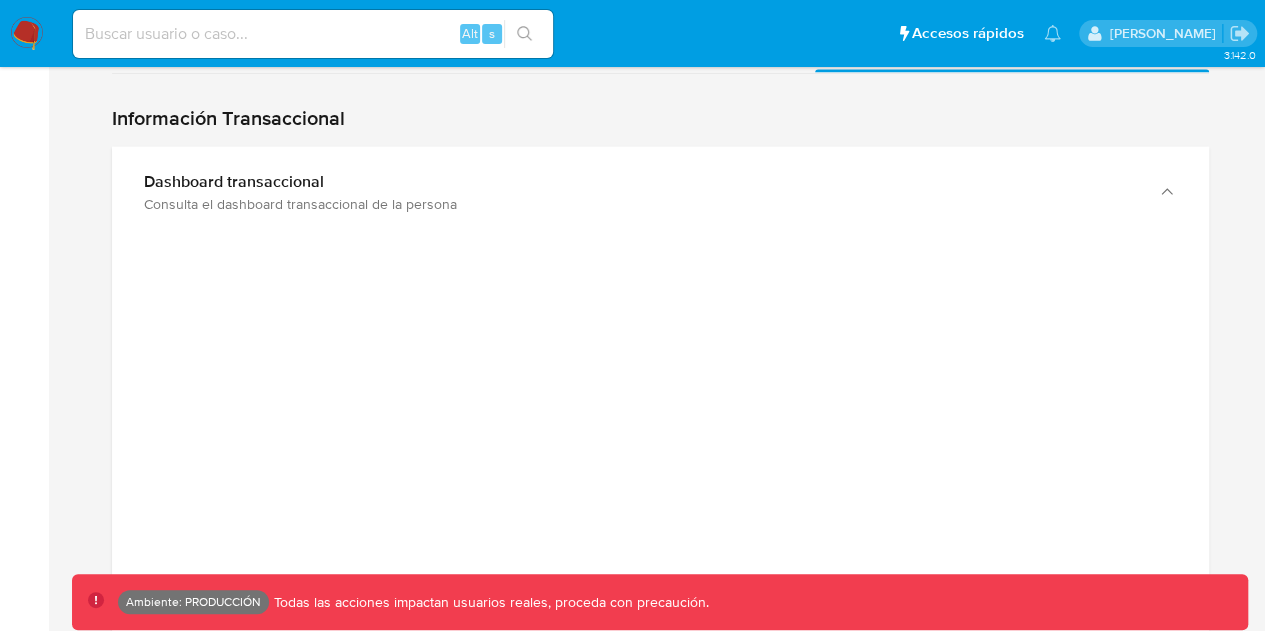 scroll, scrollTop: 1944, scrollLeft: 0, axis: vertical 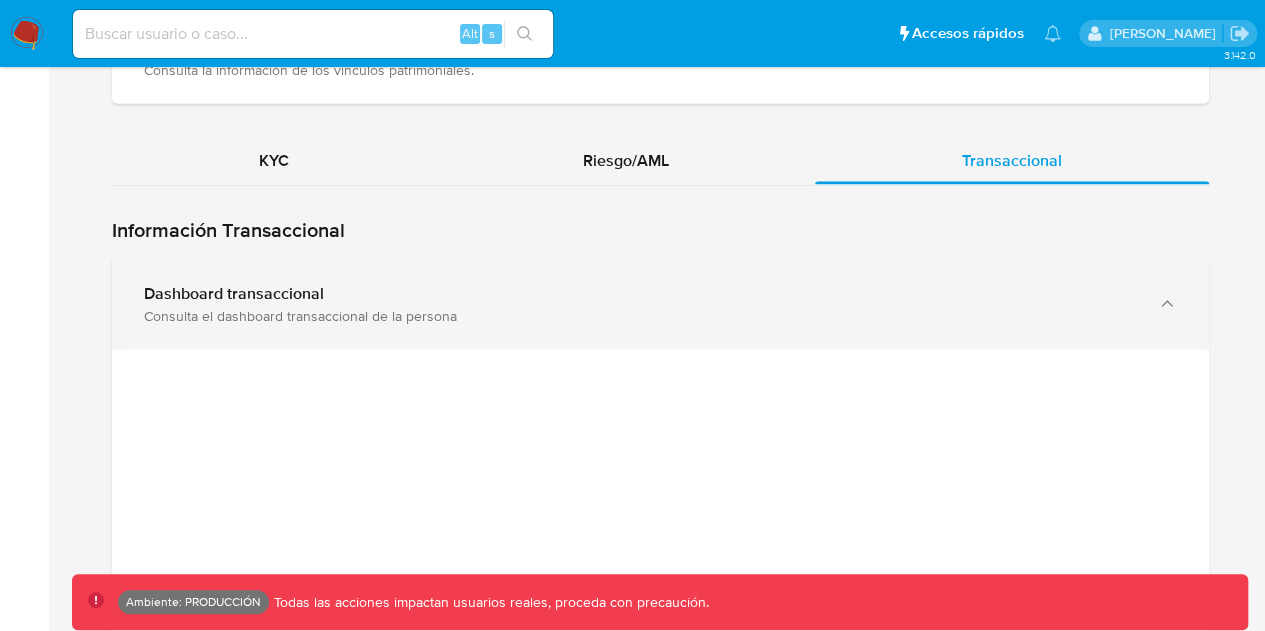 click on "Dashboard transaccional Consulta el dashboard transaccional de la persona" at bounding box center [660, 304] 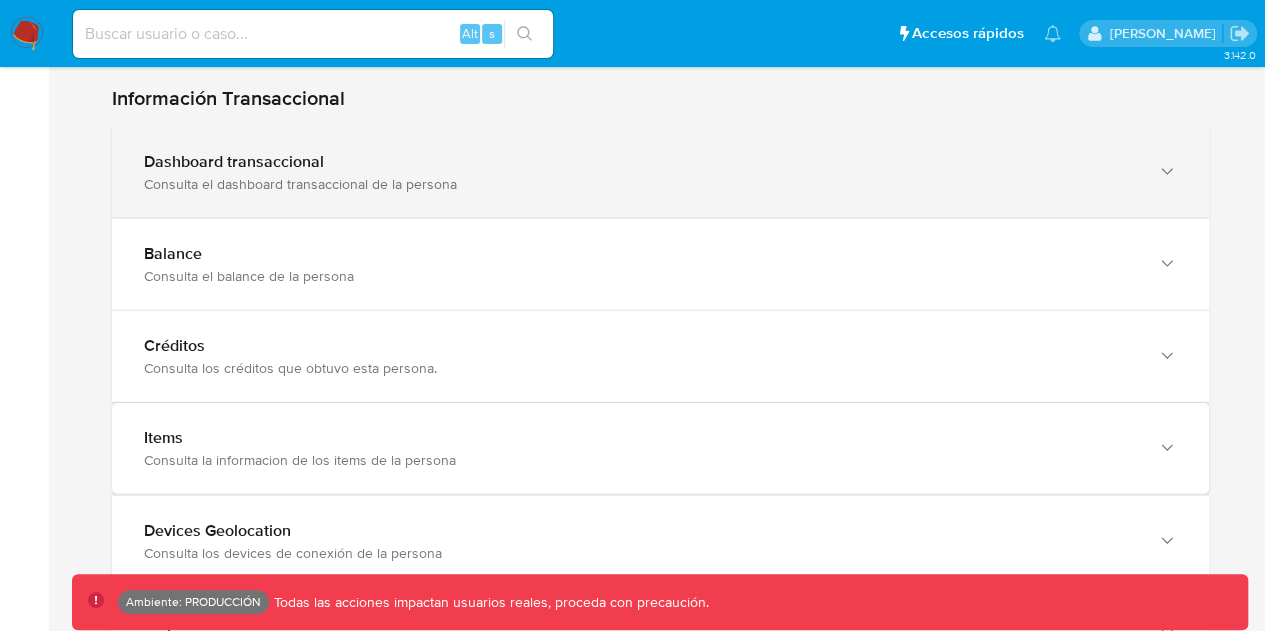 scroll, scrollTop: 2144, scrollLeft: 0, axis: vertical 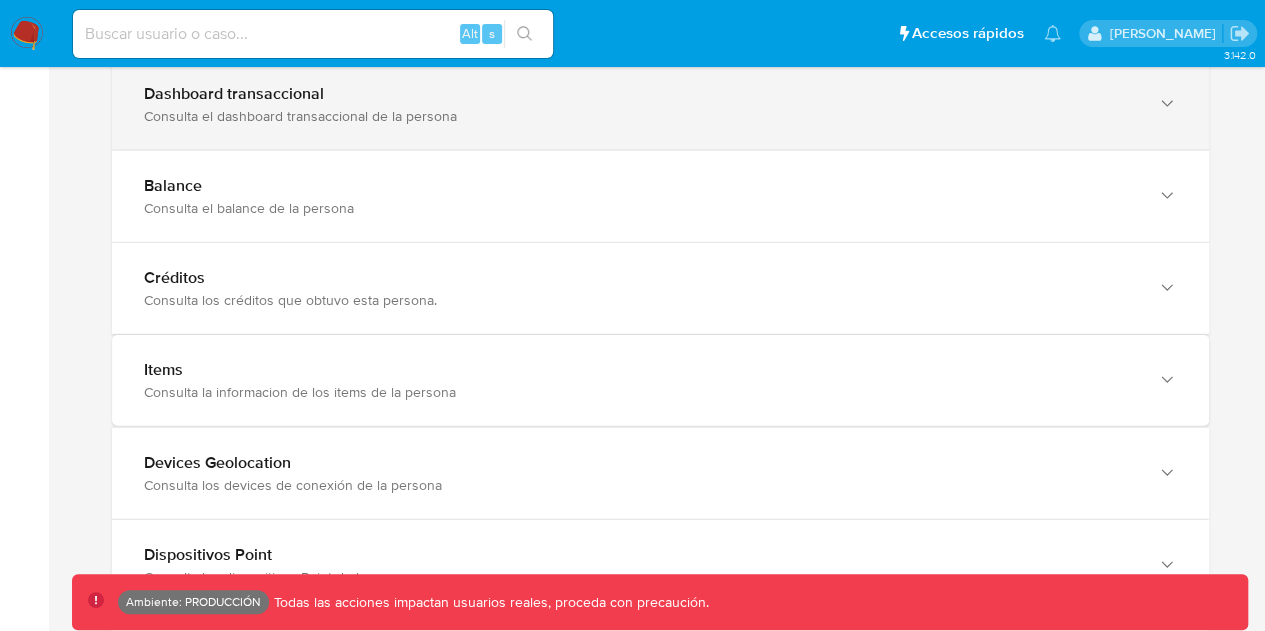click on "Consulta el dashboard transaccional de la persona" at bounding box center (640, 116) 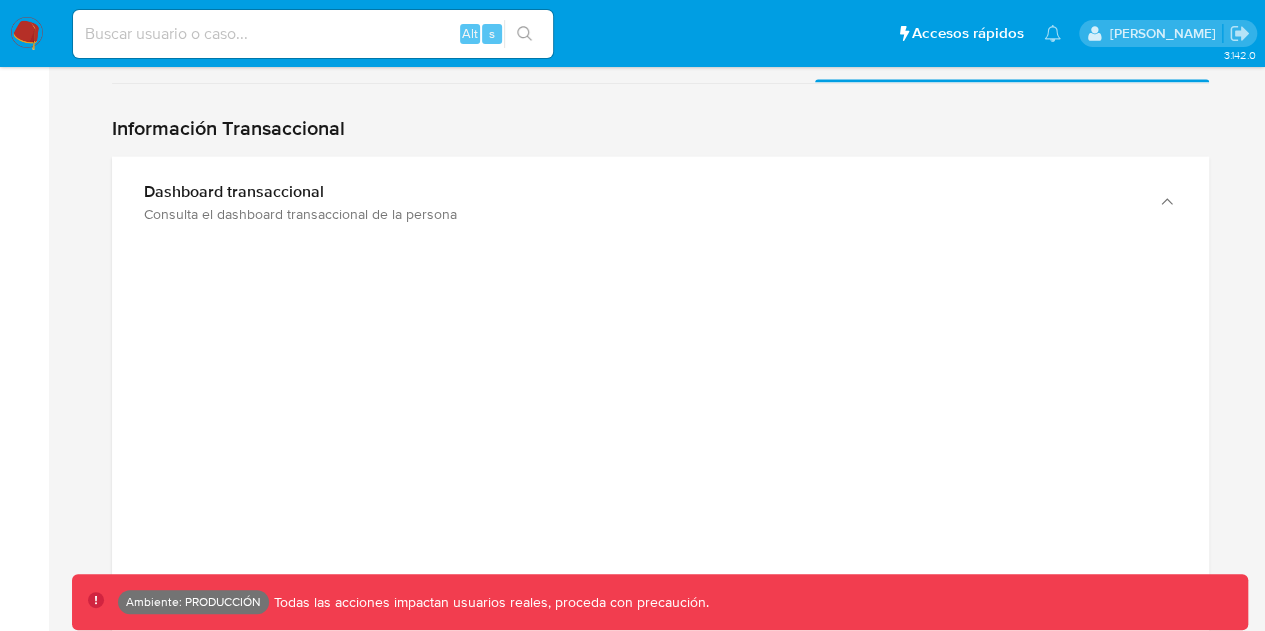 scroll, scrollTop: 2044, scrollLeft: 0, axis: vertical 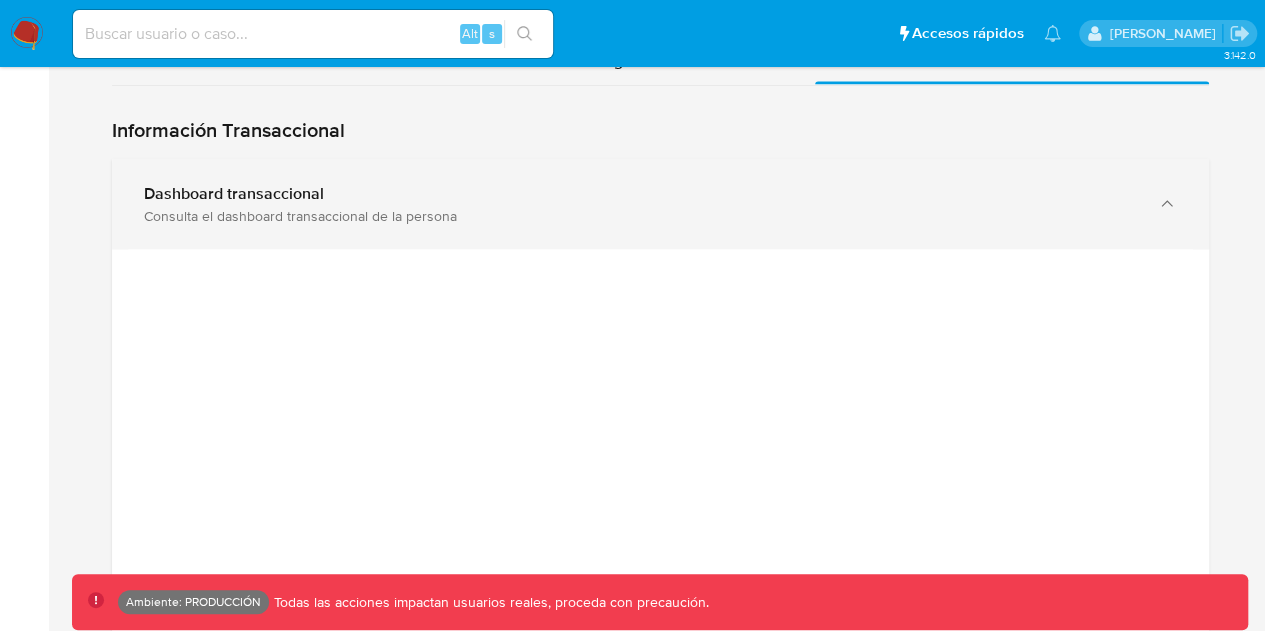 click on "Consulta el dashboard transaccional de la persona" at bounding box center (640, 216) 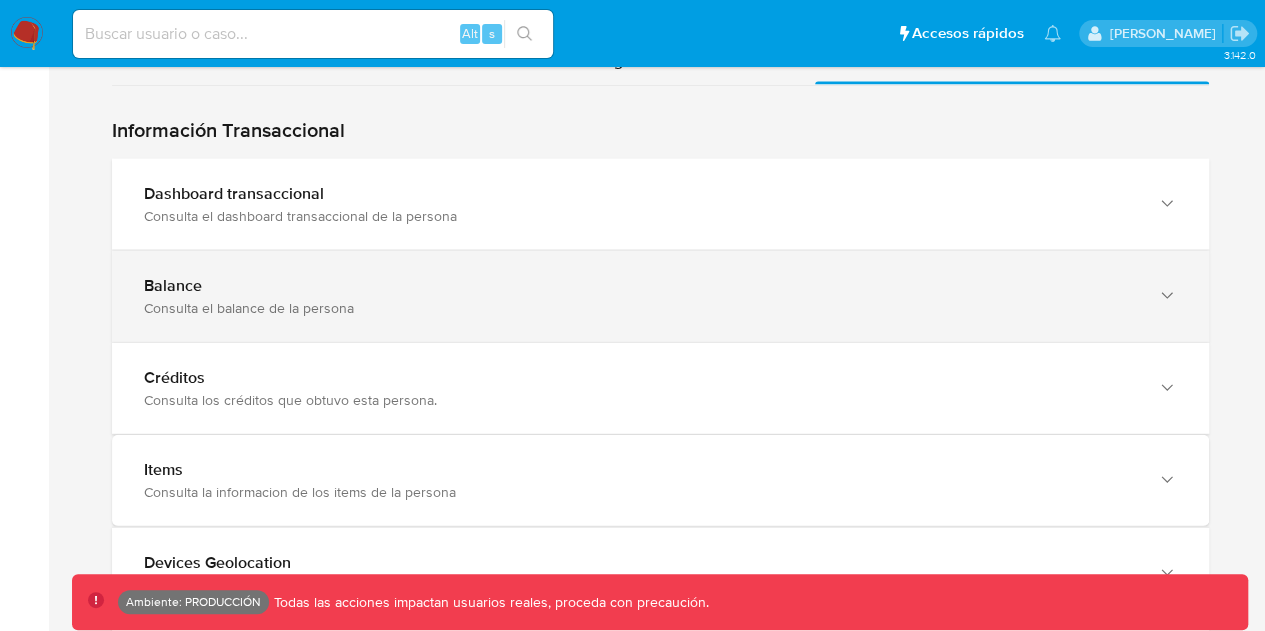click on "Balance Consulta el balance de la persona" at bounding box center [660, 296] 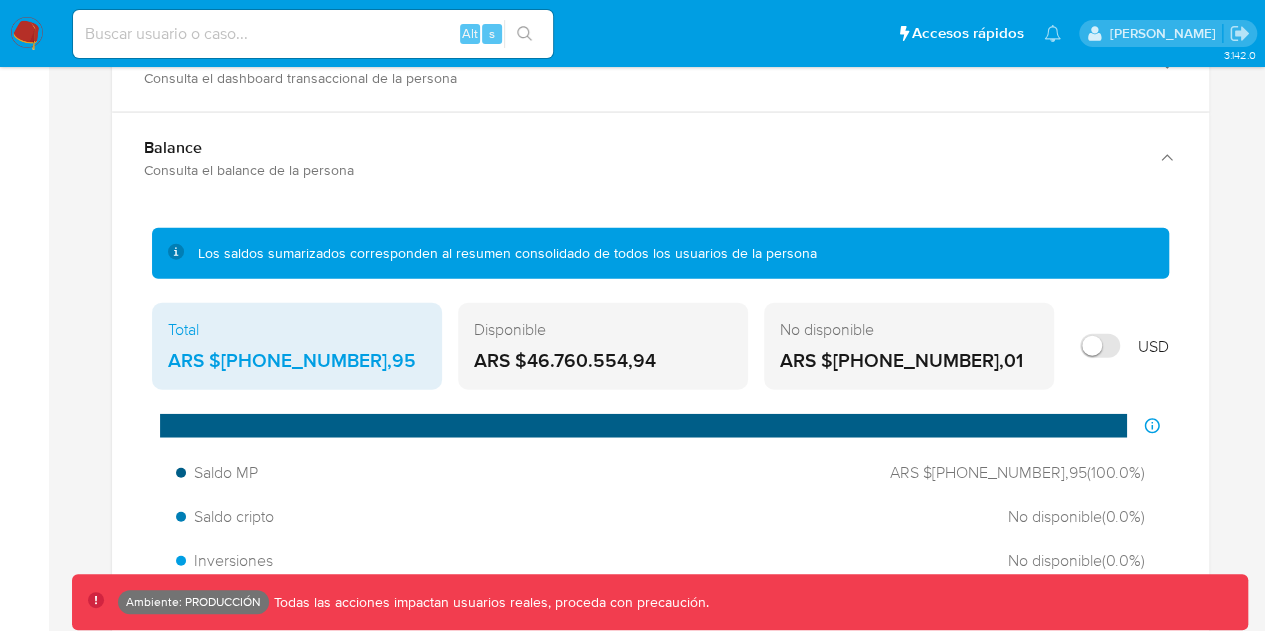 scroll, scrollTop: 2244, scrollLeft: 0, axis: vertical 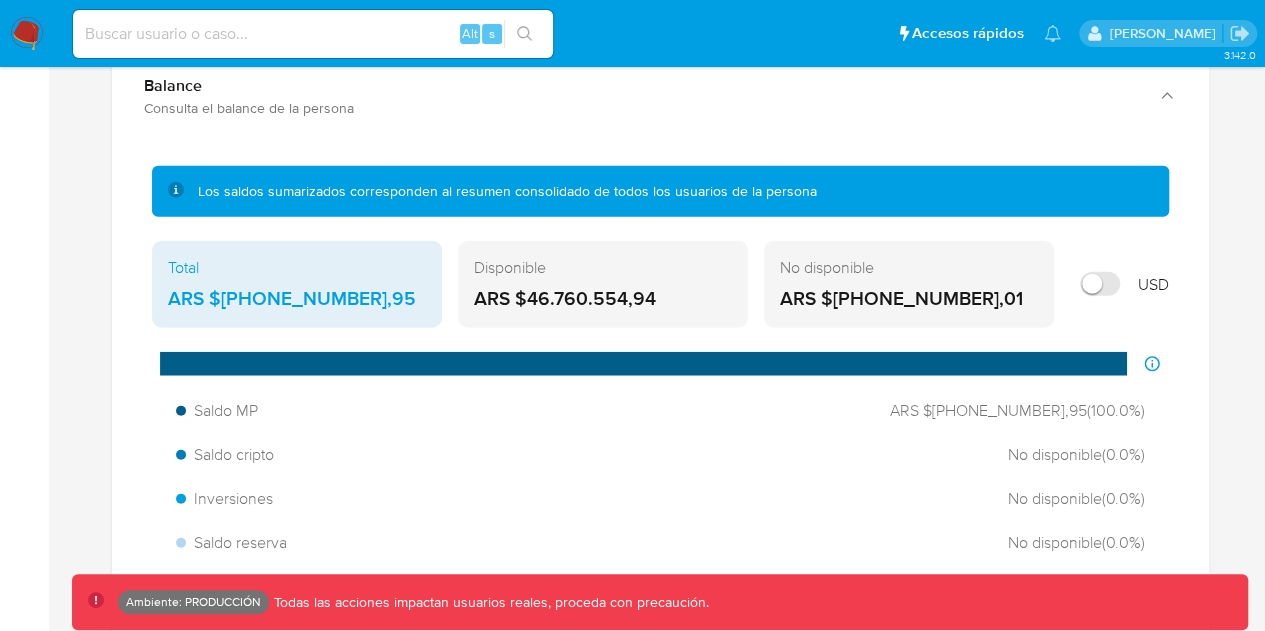 click on "USD" at bounding box center (1119, 285) 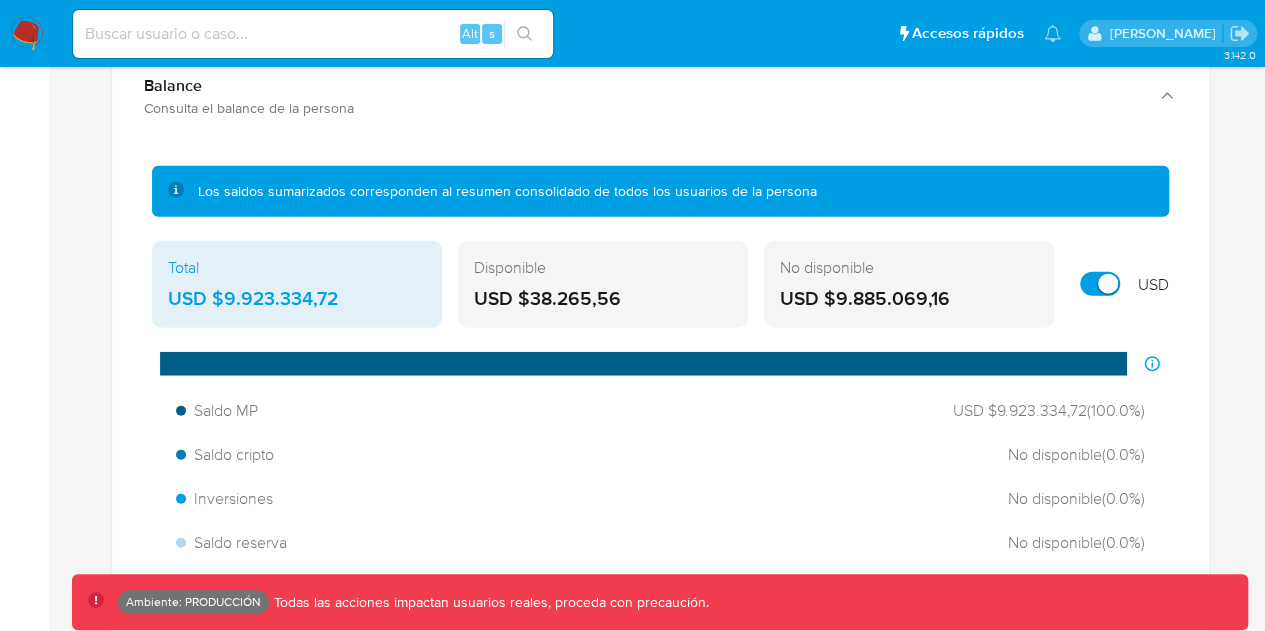 click at bounding box center (1100, 284) 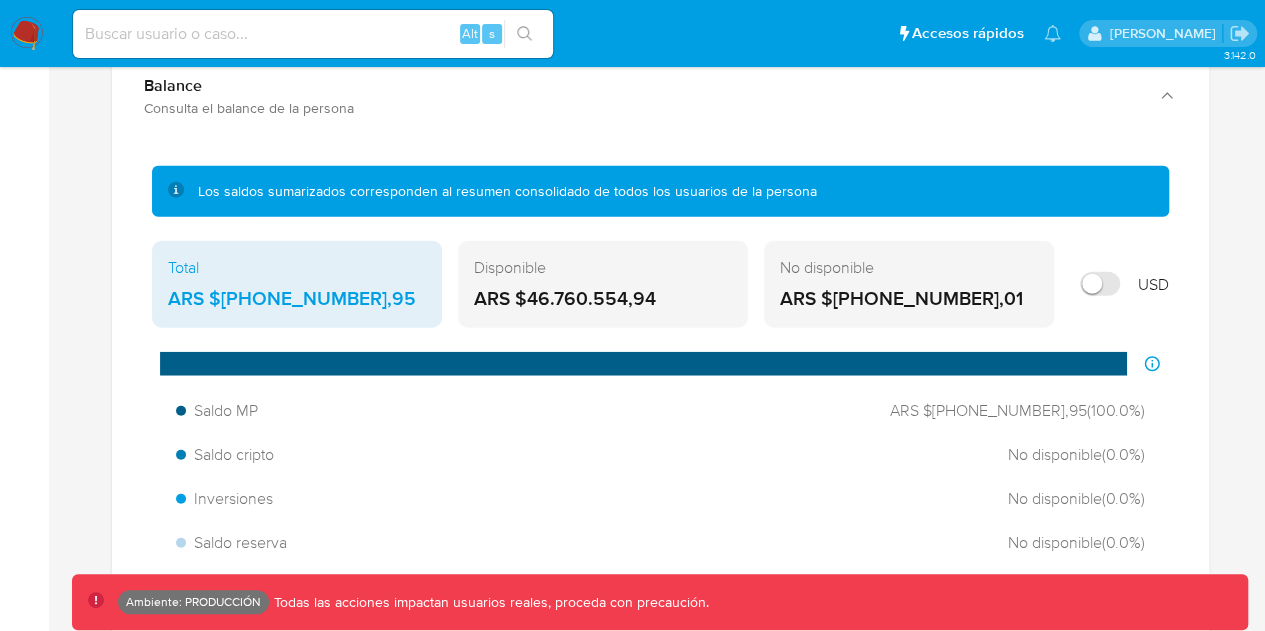 click at bounding box center (1100, 284) 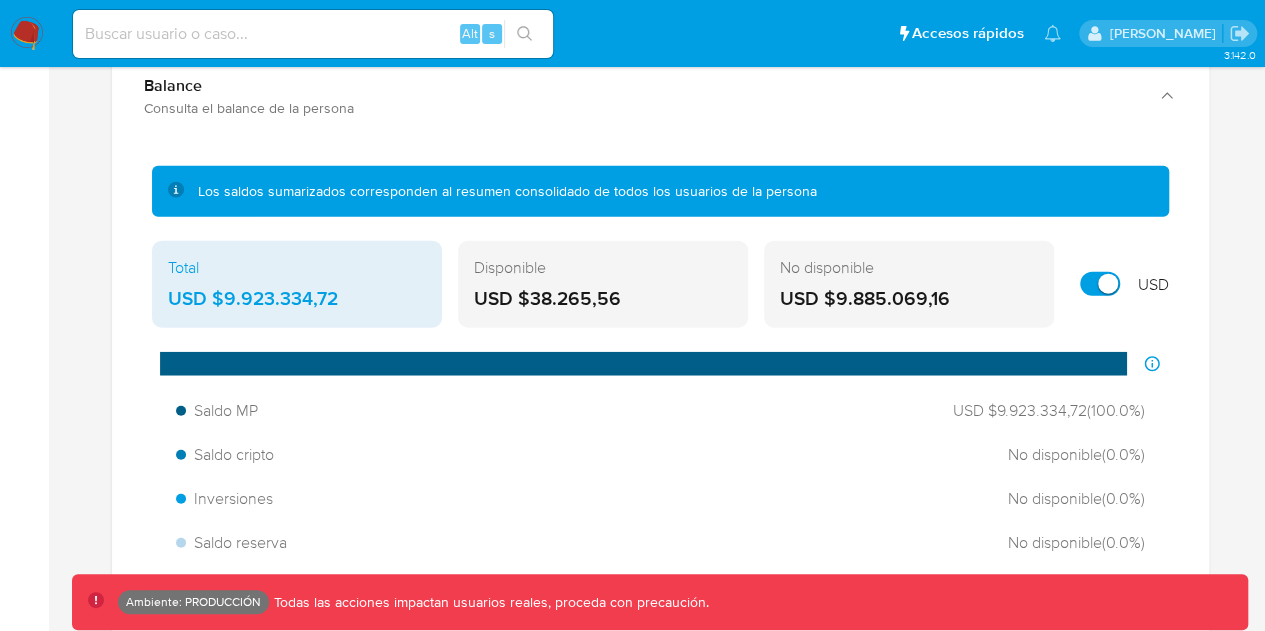 click at bounding box center [1100, 284] 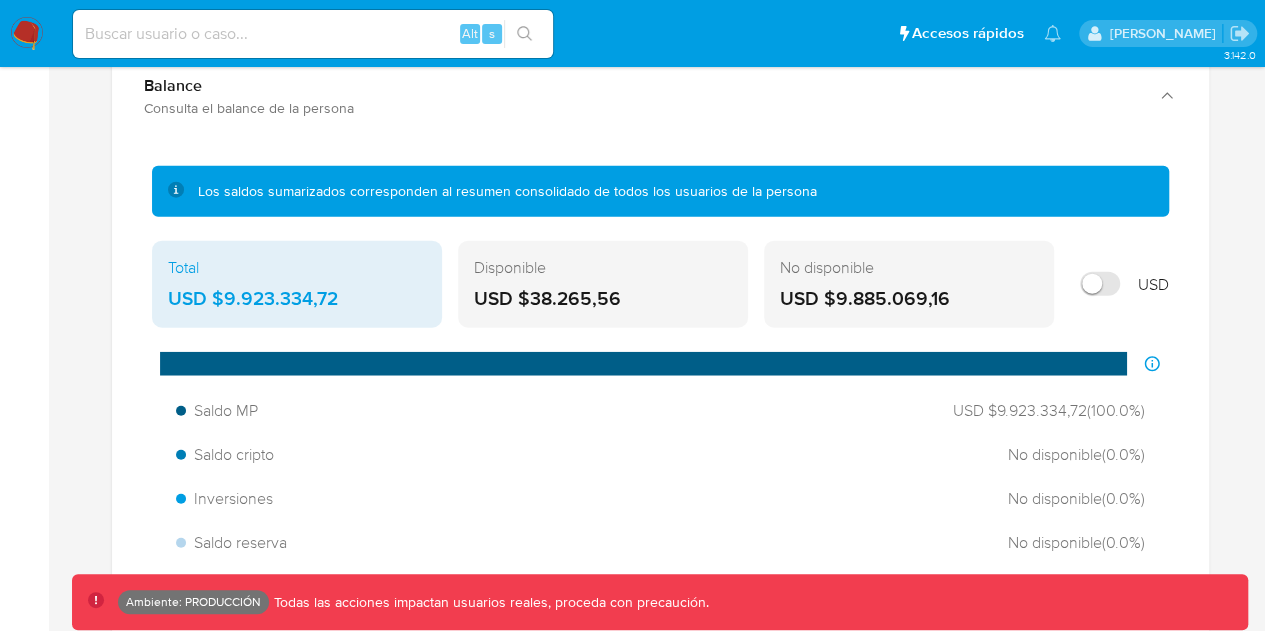 checkbox on "false" 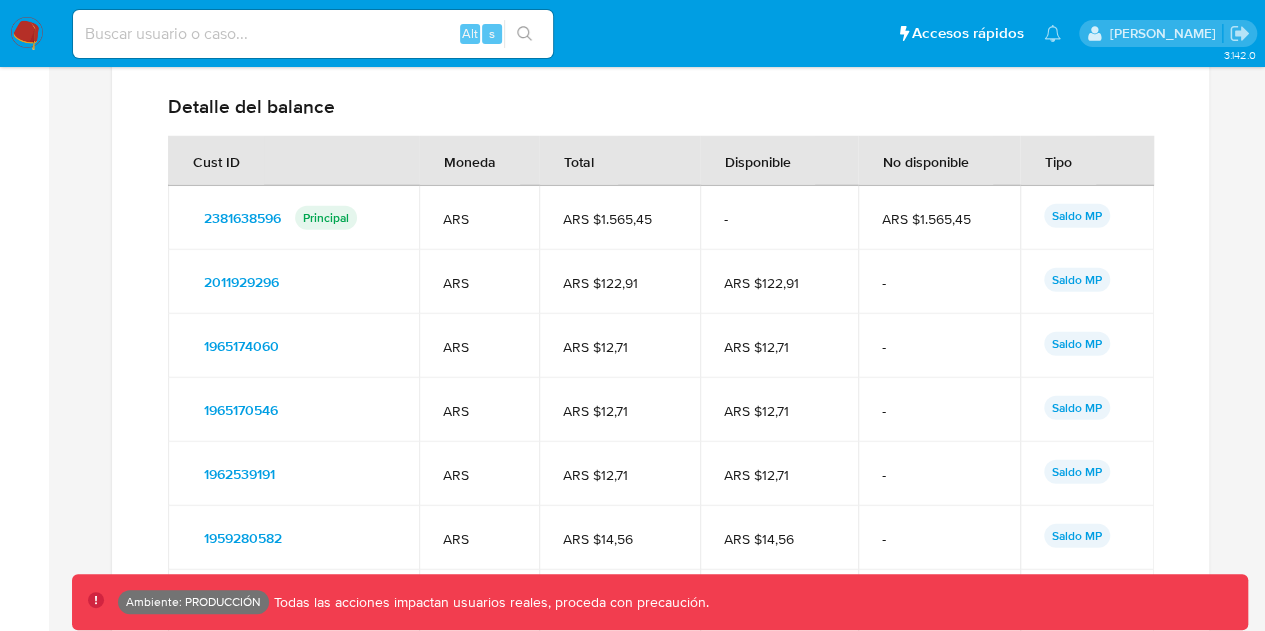 scroll, scrollTop: 2244, scrollLeft: 0, axis: vertical 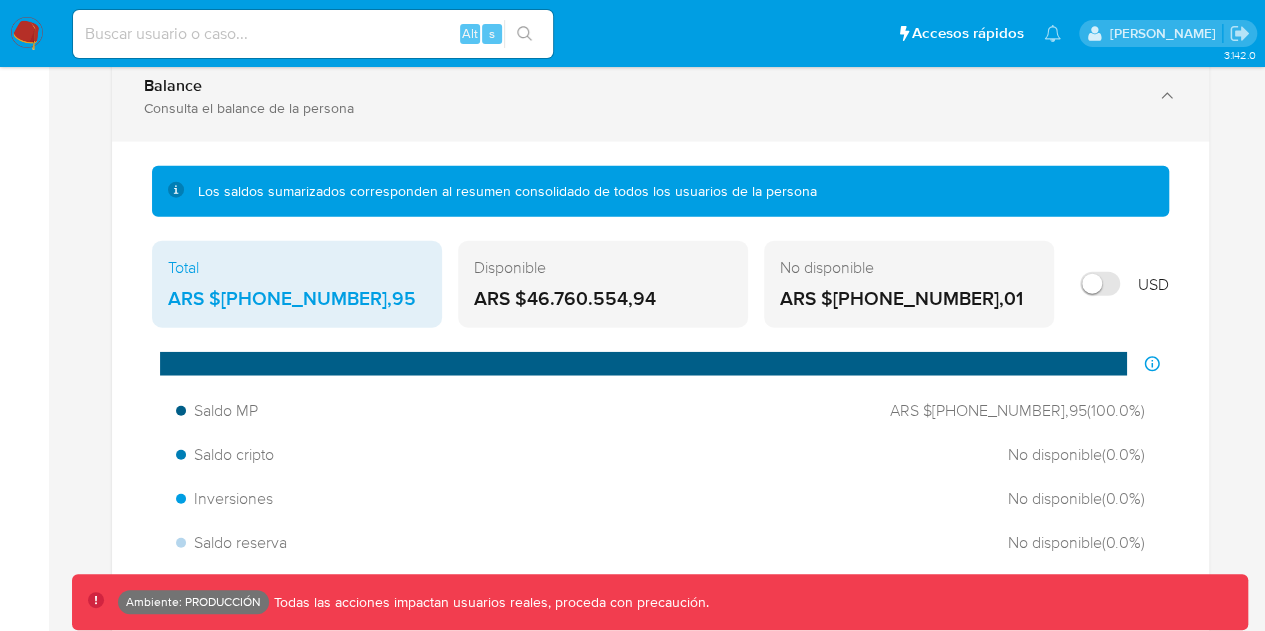 click on "Consulta el balance de la persona" at bounding box center (640, 108) 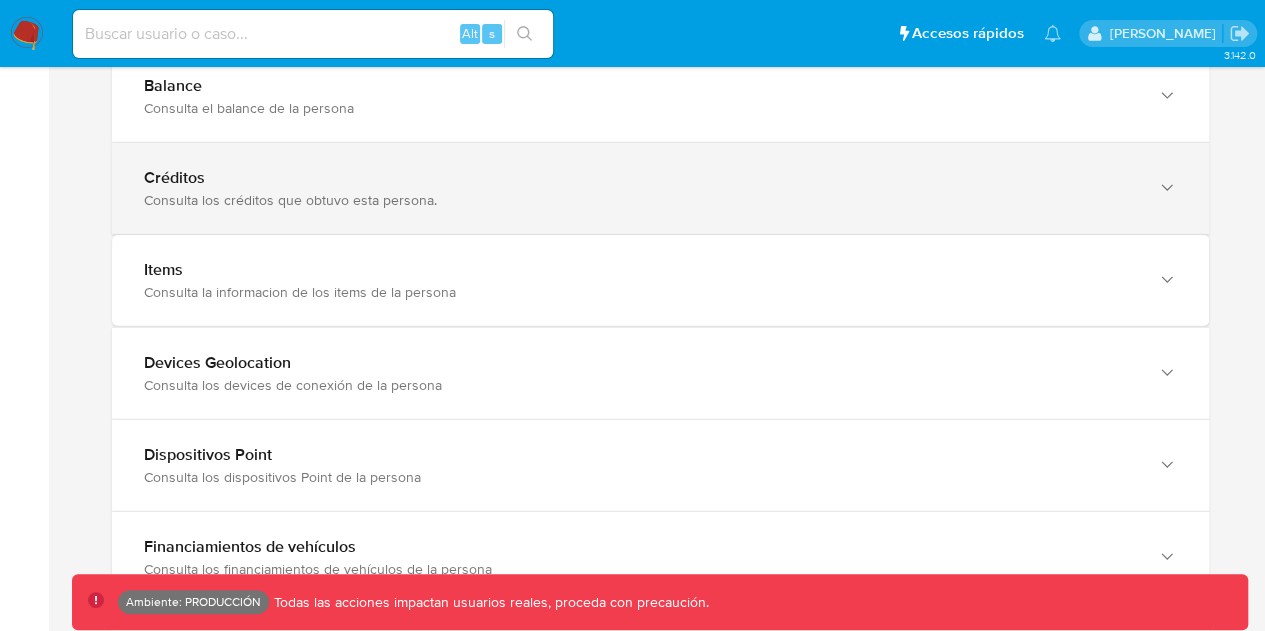 click on "Consulta los créditos que obtuvo esta persona." at bounding box center (640, 200) 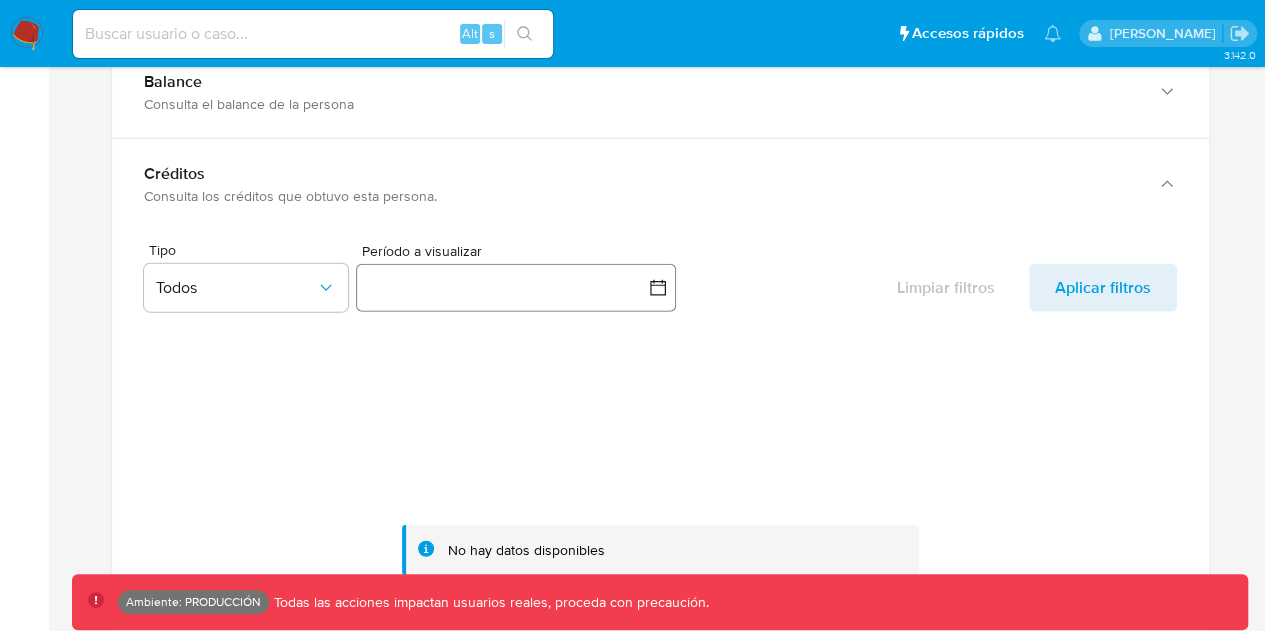 scroll, scrollTop: 2244, scrollLeft: 0, axis: vertical 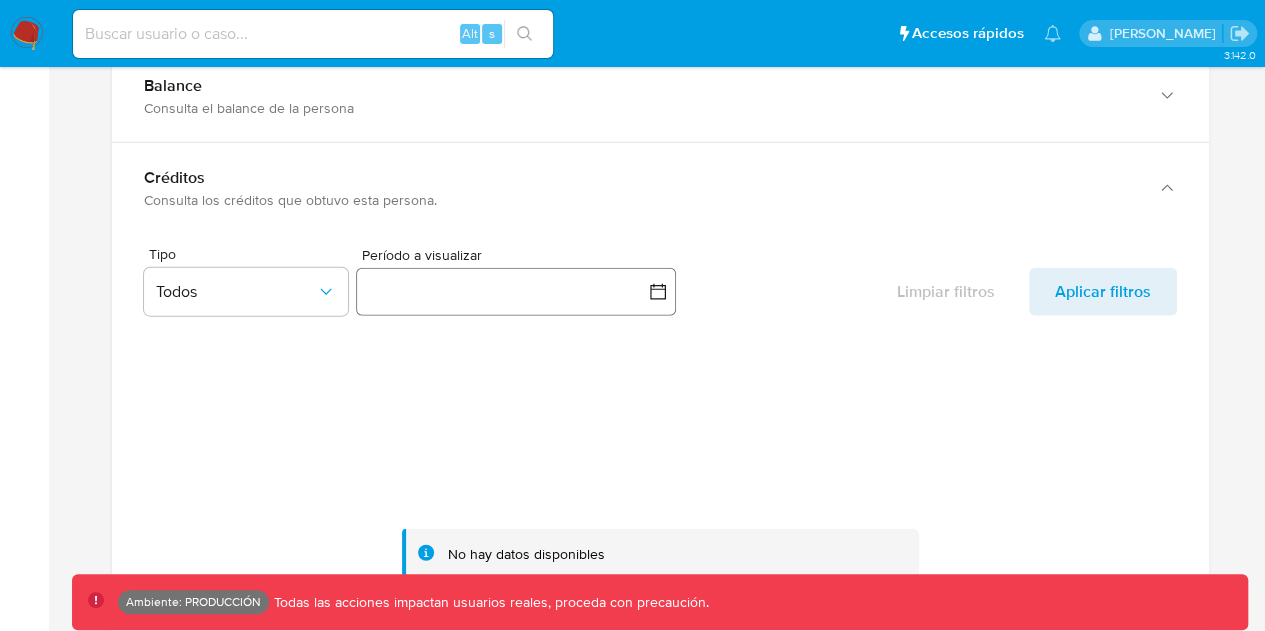 click at bounding box center [516, 292] 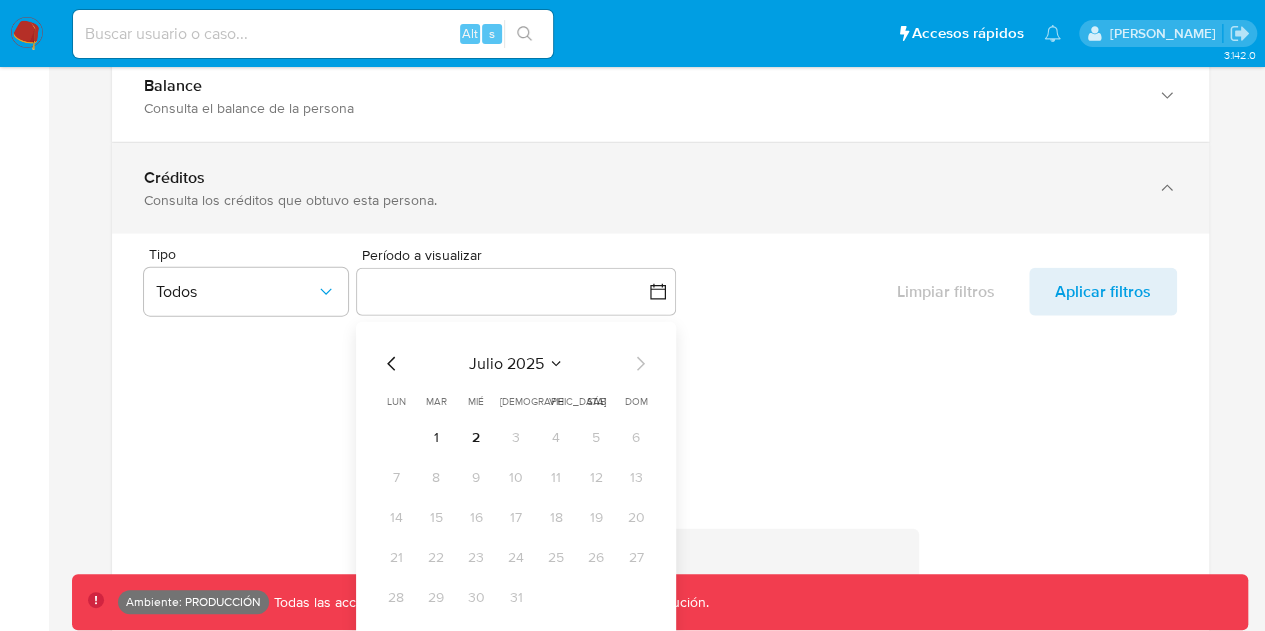 click on "Créditos Consulta los créditos que obtuvo esta persona." at bounding box center [660, 188] 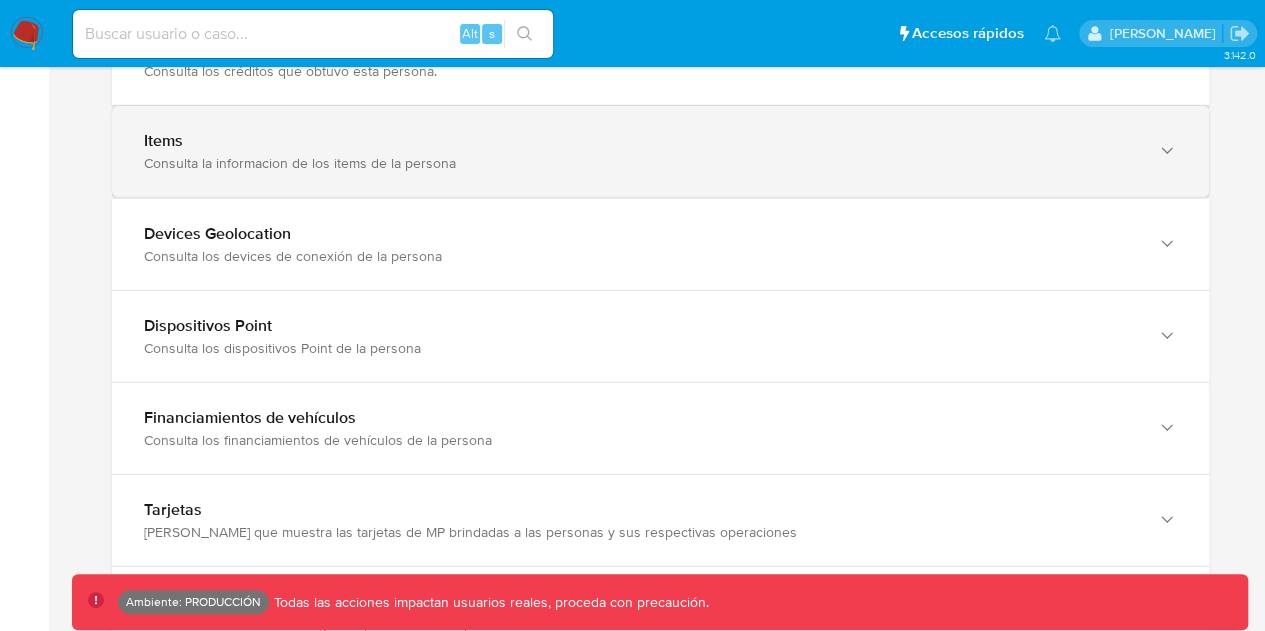 scroll, scrollTop: 2344, scrollLeft: 0, axis: vertical 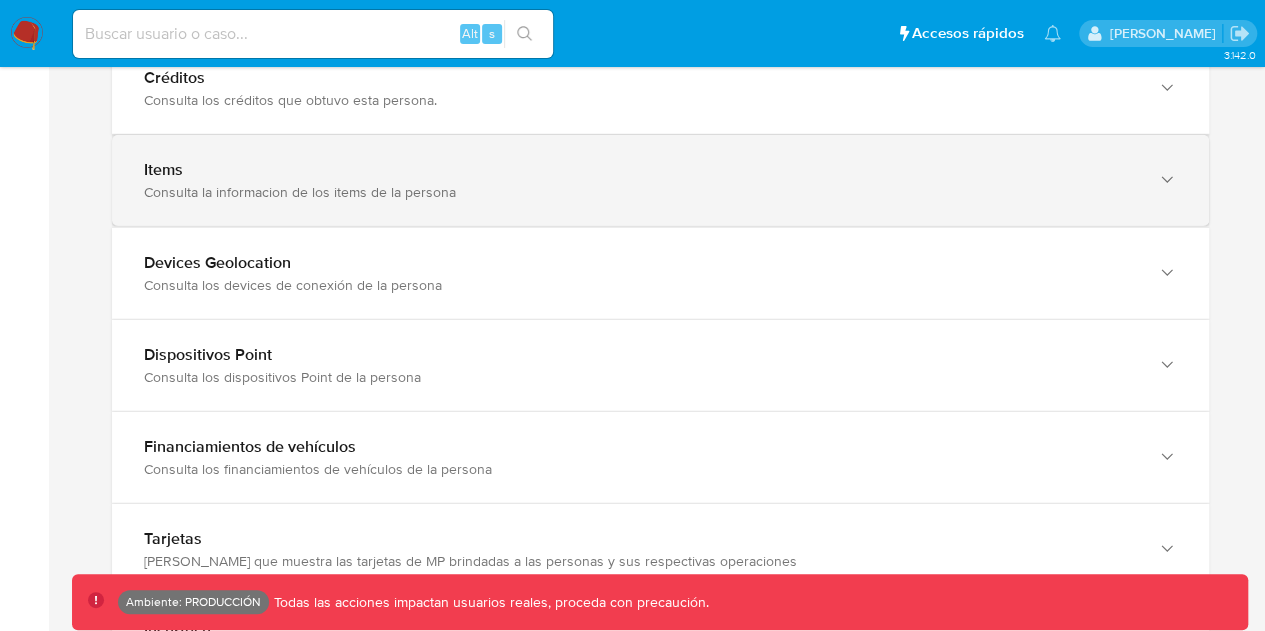 click on "Items Consulta la informacion de los items de la persona" at bounding box center (660, 180) 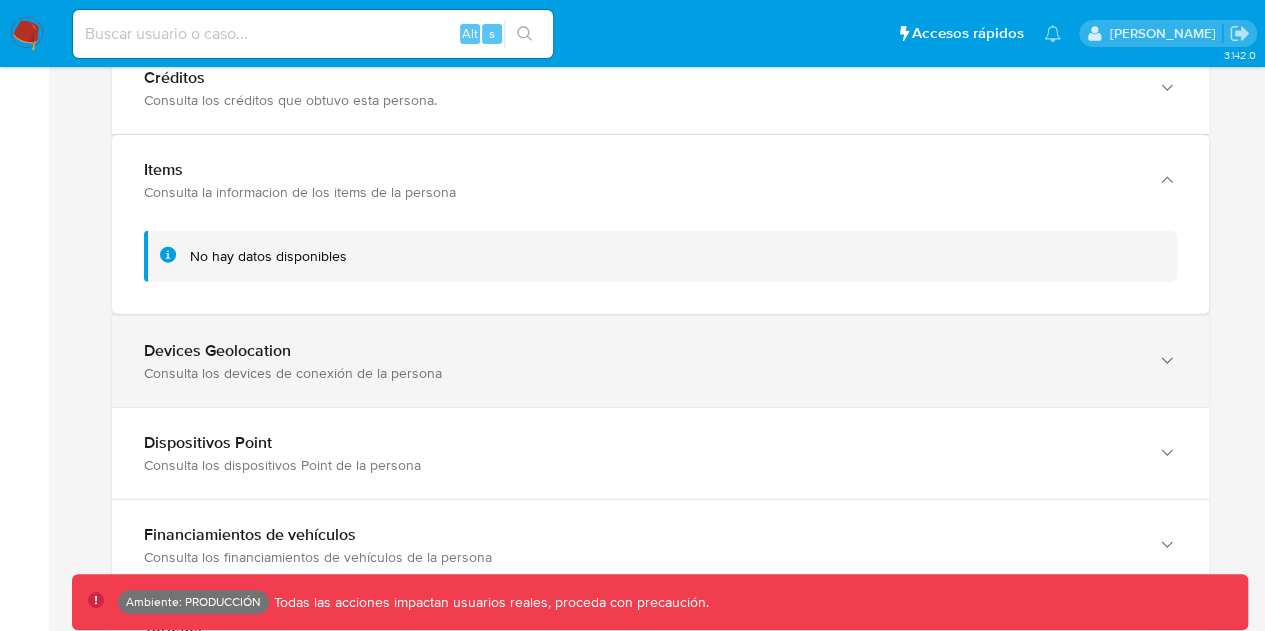 click on "Devices Geolocation Consulta los devices de conexión de la persona" at bounding box center [660, 361] 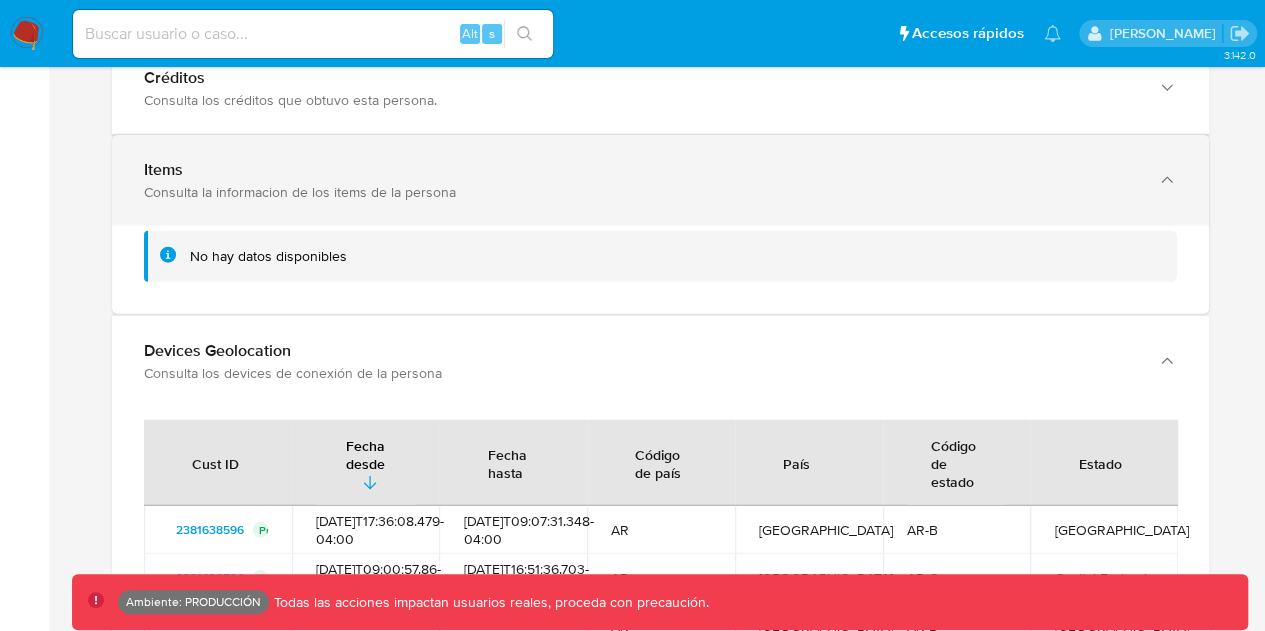 click on "Items Consulta la informacion de los items de la persona" at bounding box center (640, 180) 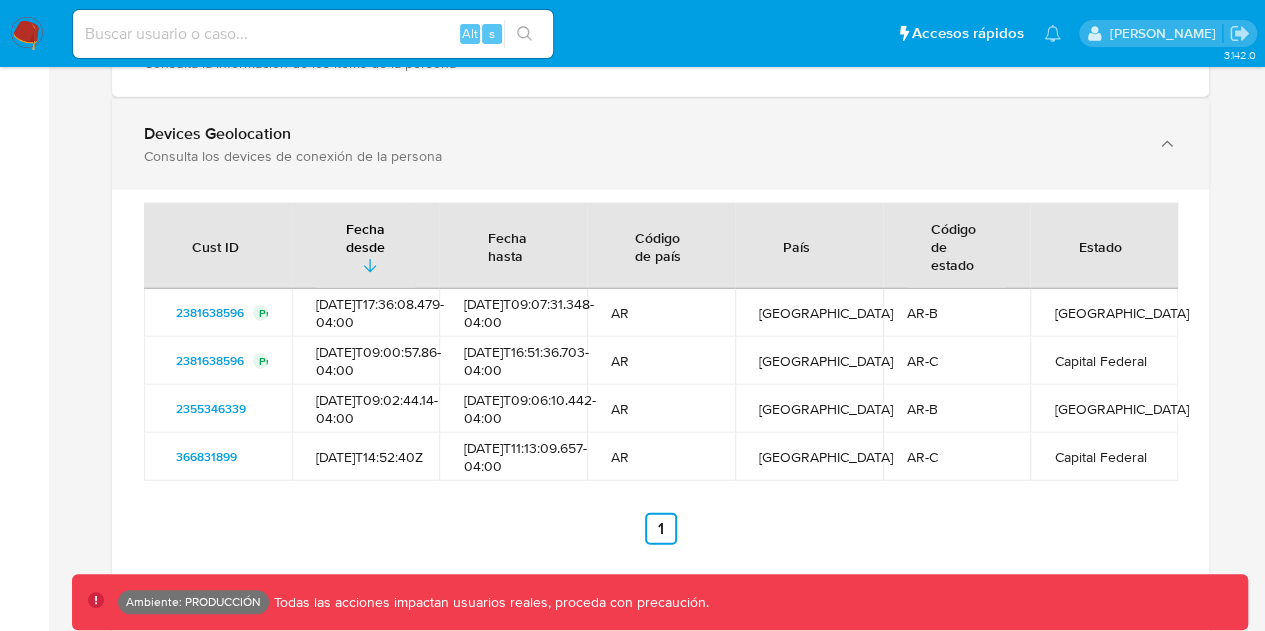 scroll, scrollTop: 2444, scrollLeft: 0, axis: vertical 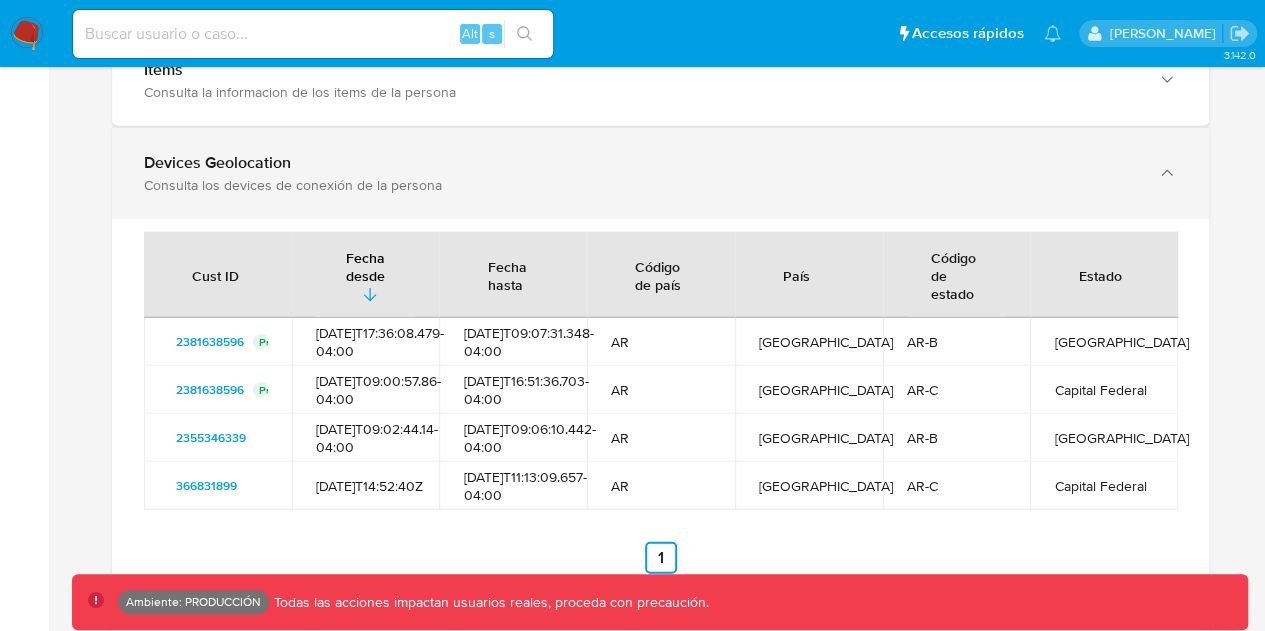 click on "Devices Geolocation" at bounding box center (640, 163) 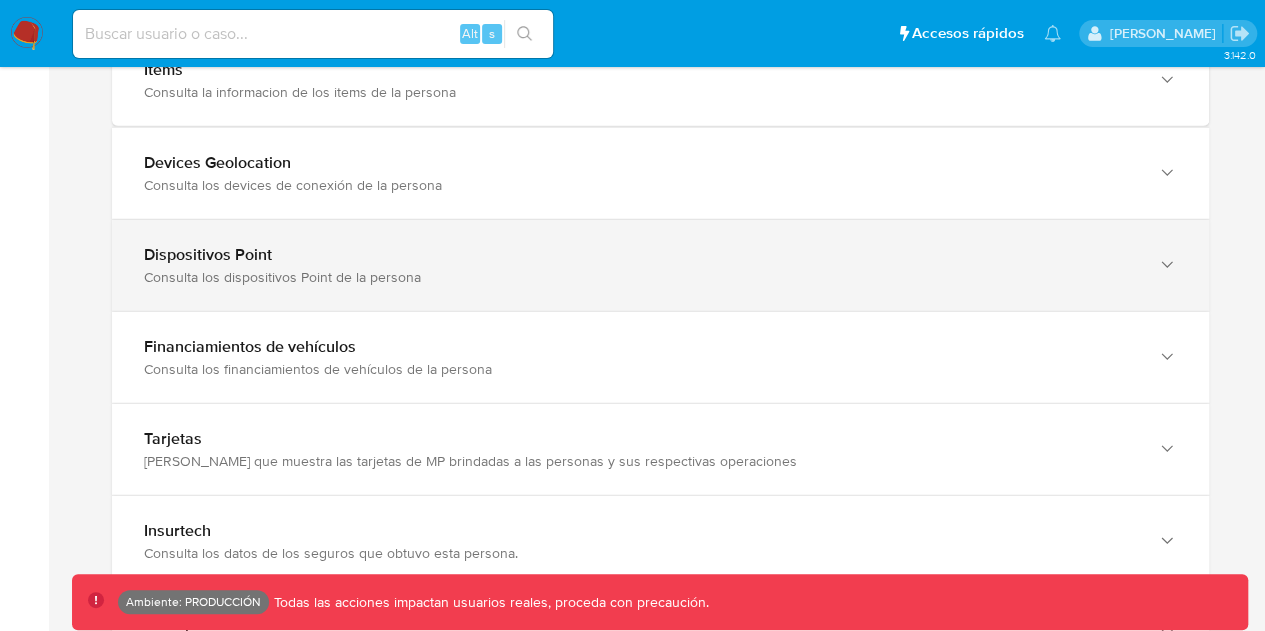 click on "Consulta los dispositivos Point de la persona" at bounding box center [640, 277] 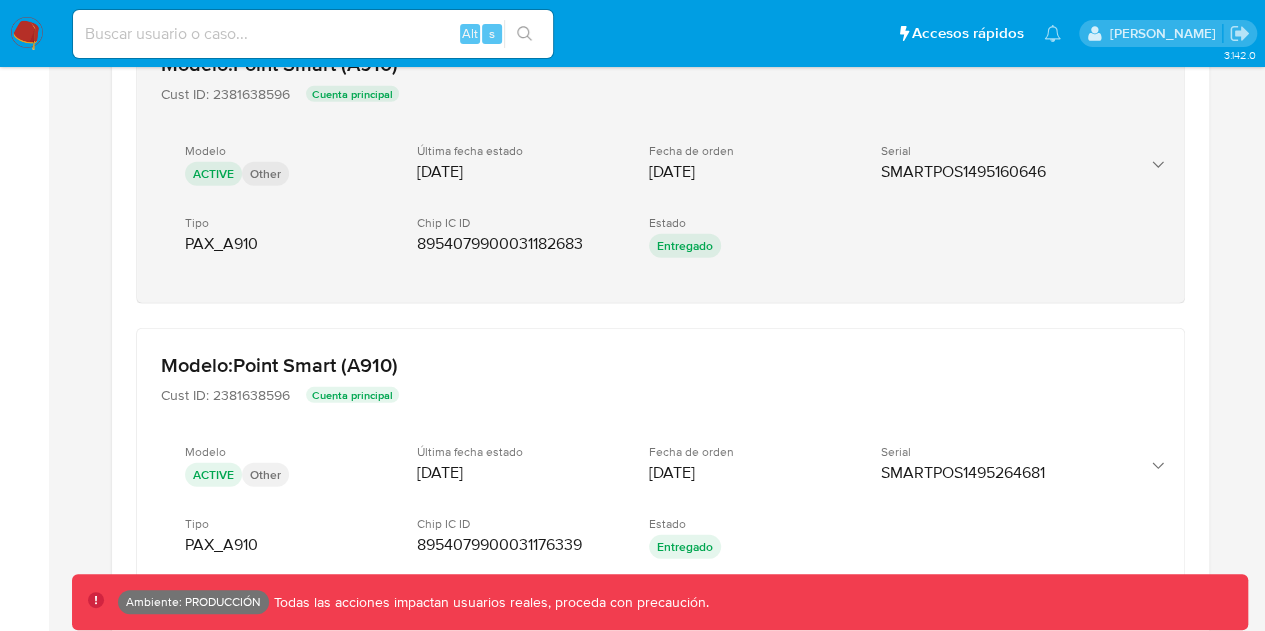 scroll, scrollTop: 2544, scrollLeft: 0, axis: vertical 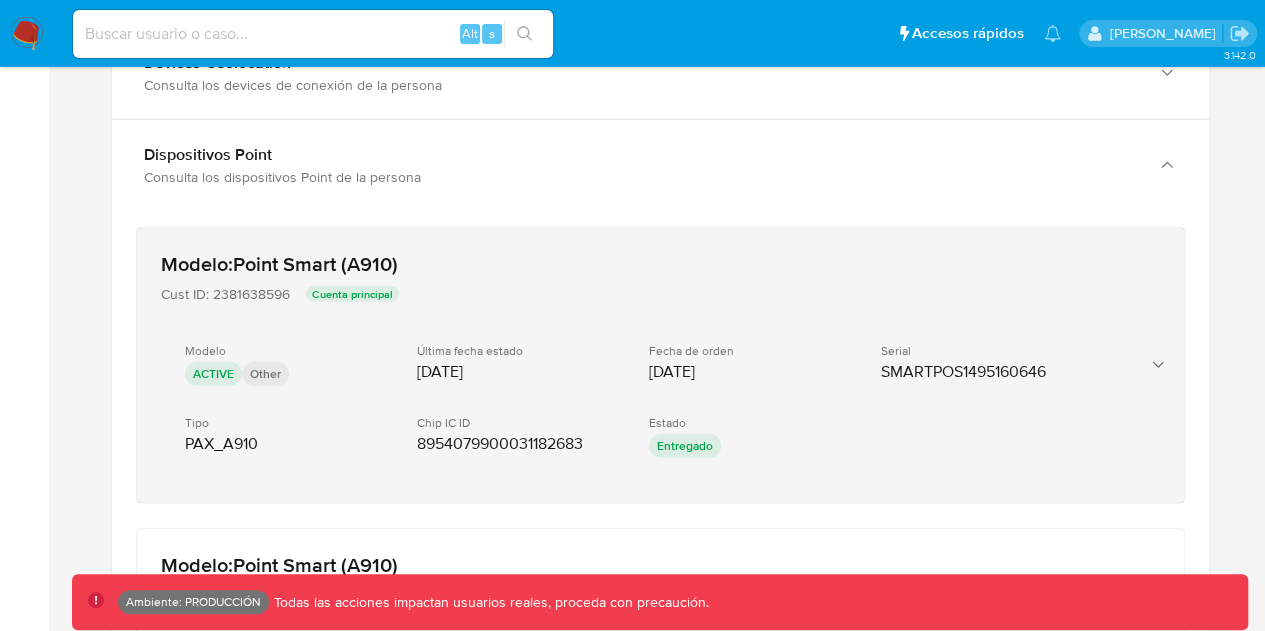 click 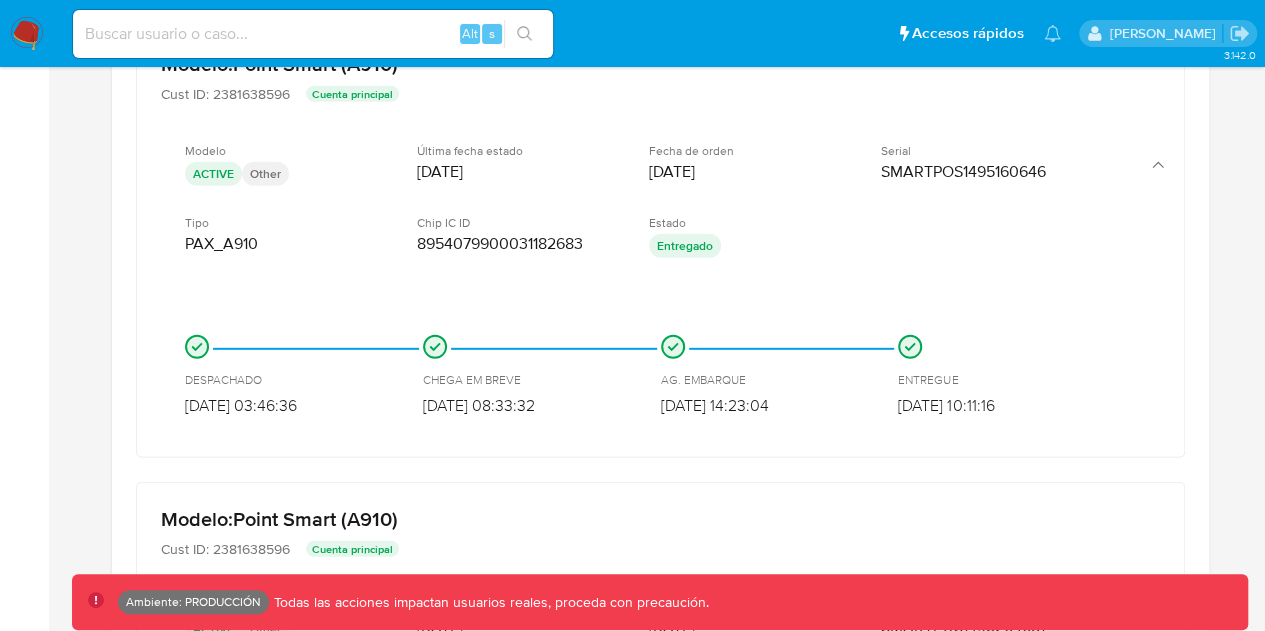 scroll, scrollTop: 2844, scrollLeft: 0, axis: vertical 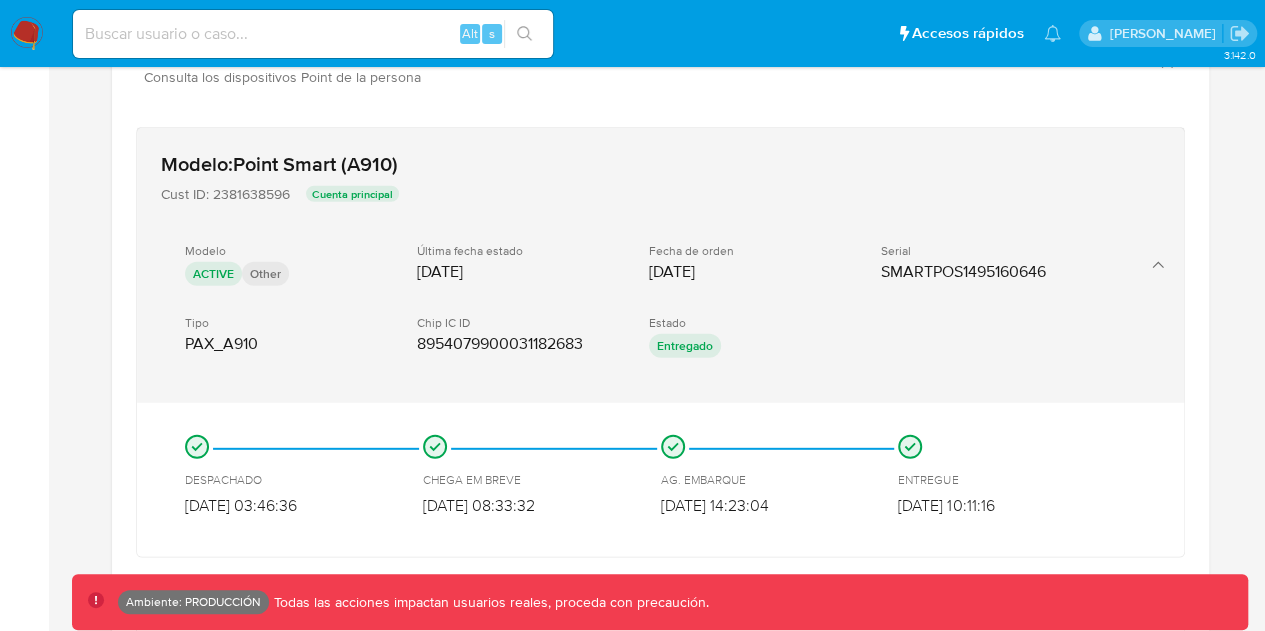 click at bounding box center [1156, 265] 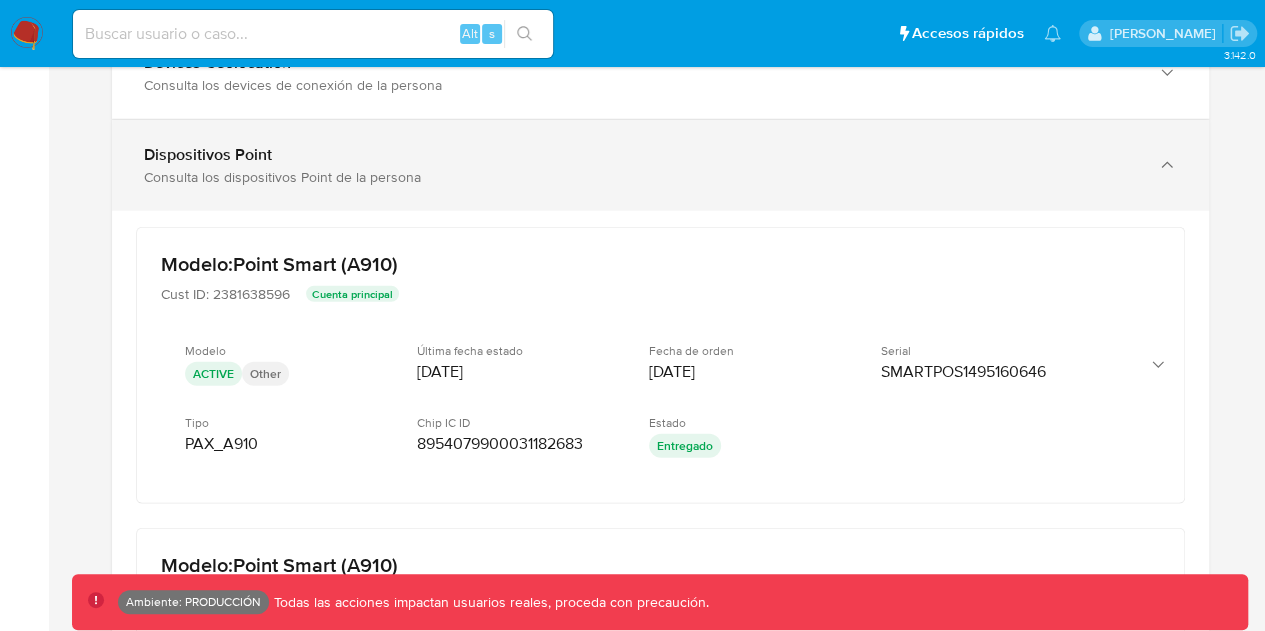 click on "Consulta los dispositivos Point de la persona" at bounding box center (640, 177) 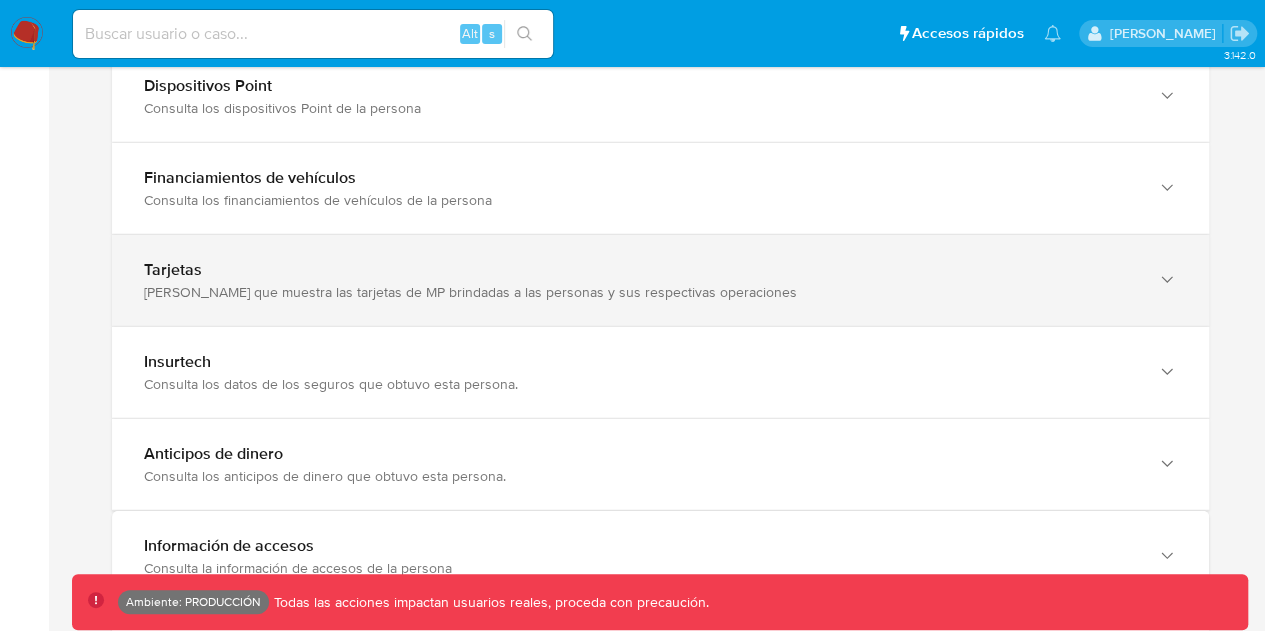 scroll, scrollTop: 2644, scrollLeft: 0, axis: vertical 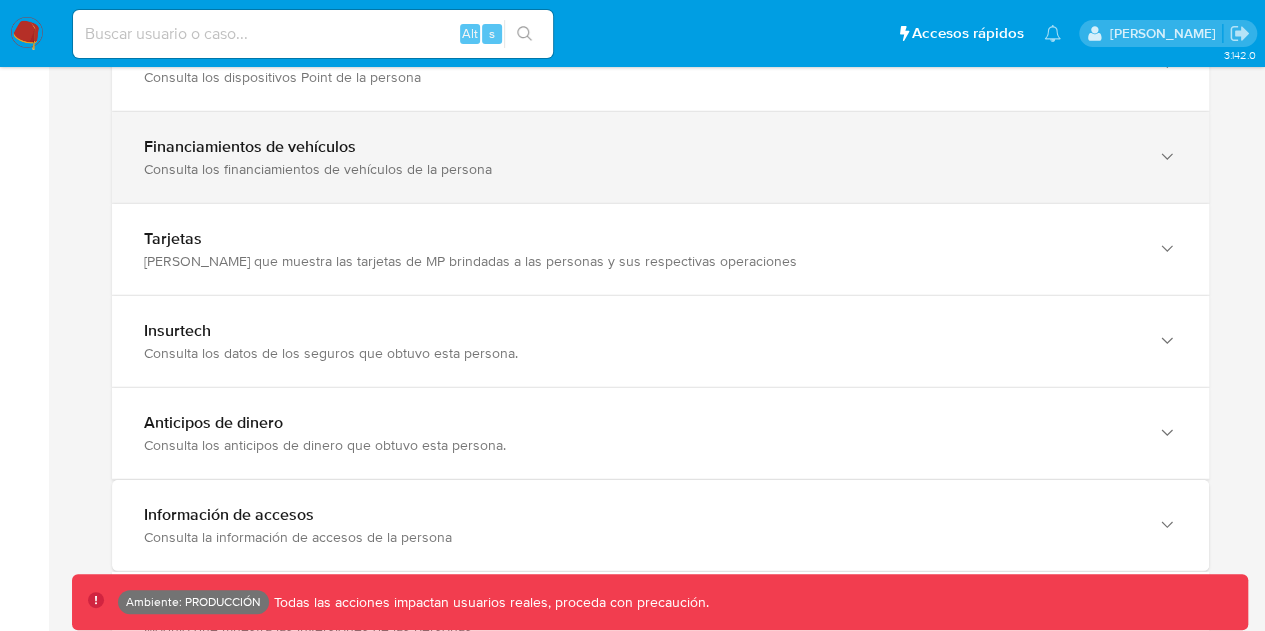 click on "Financiamientos de vehículos Consulta los financiamientos de vehículos de la persona" at bounding box center [660, 157] 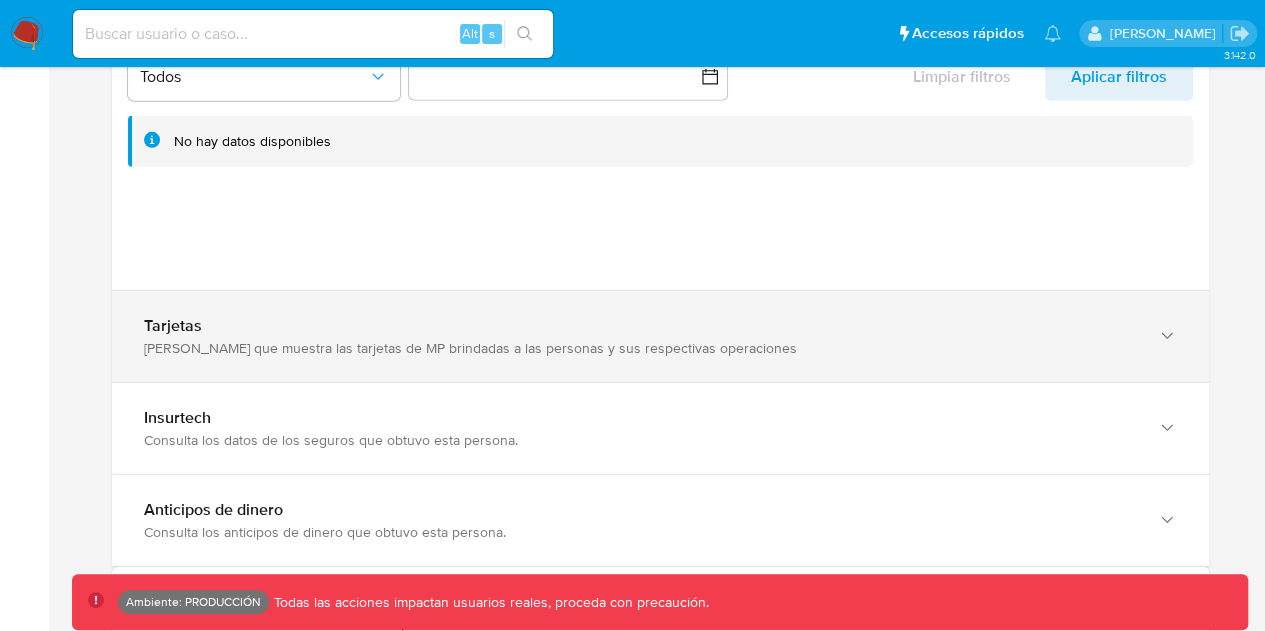 scroll, scrollTop: 2644, scrollLeft: 0, axis: vertical 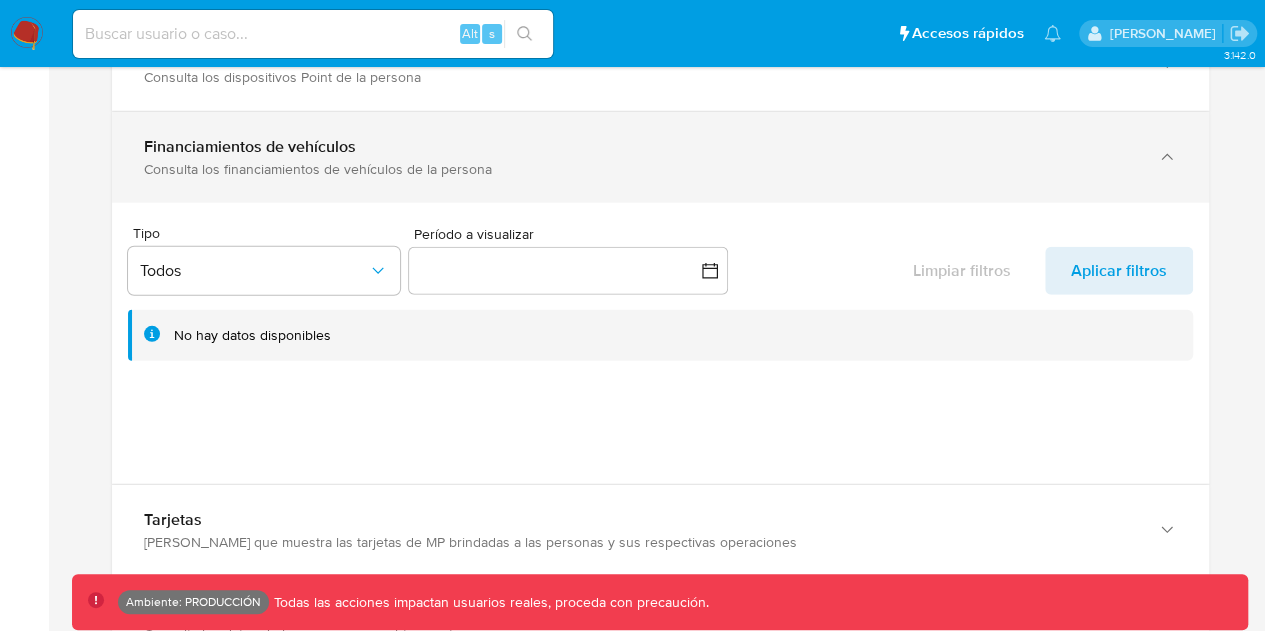 click on "Financiamientos de vehículos Consulta los financiamientos de vehículos de la persona" at bounding box center (660, 157) 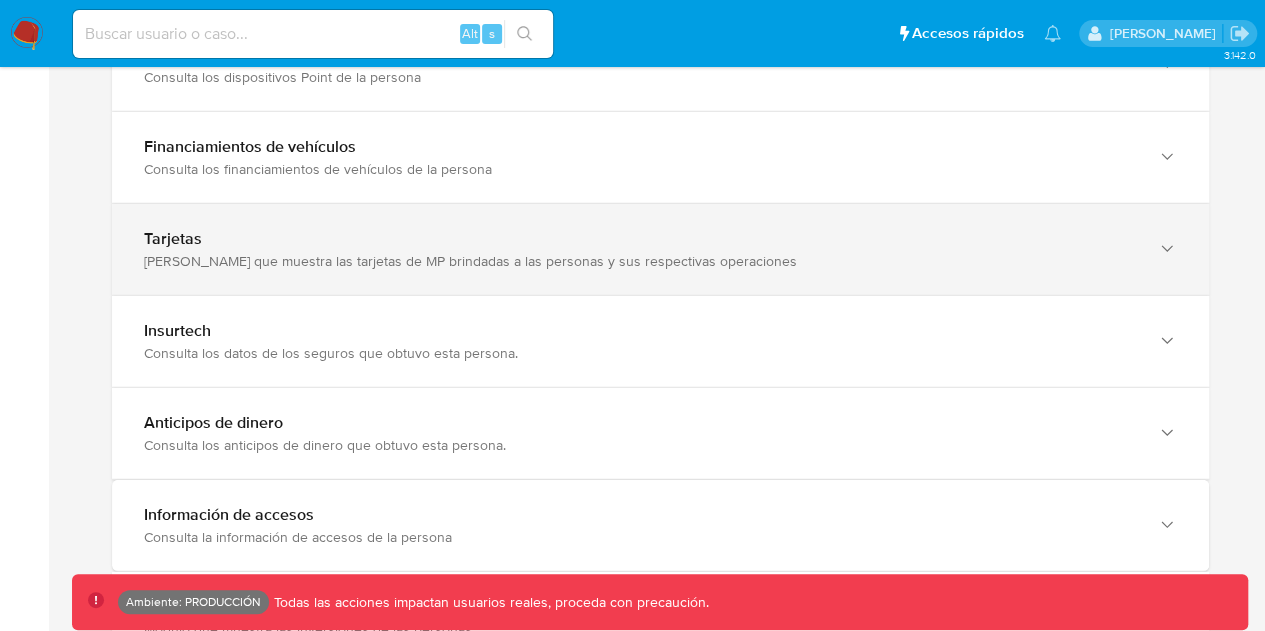 click on "Tarjetas" at bounding box center [640, 239] 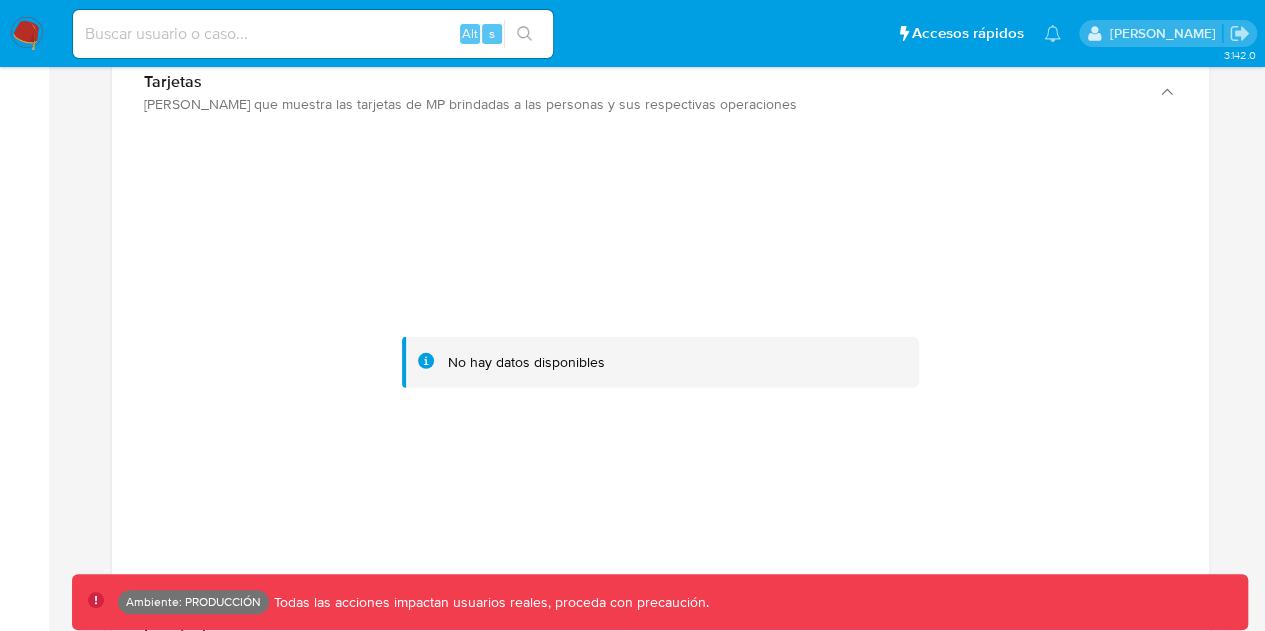 scroll, scrollTop: 2644, scrollLeft: 0, axis: vertical 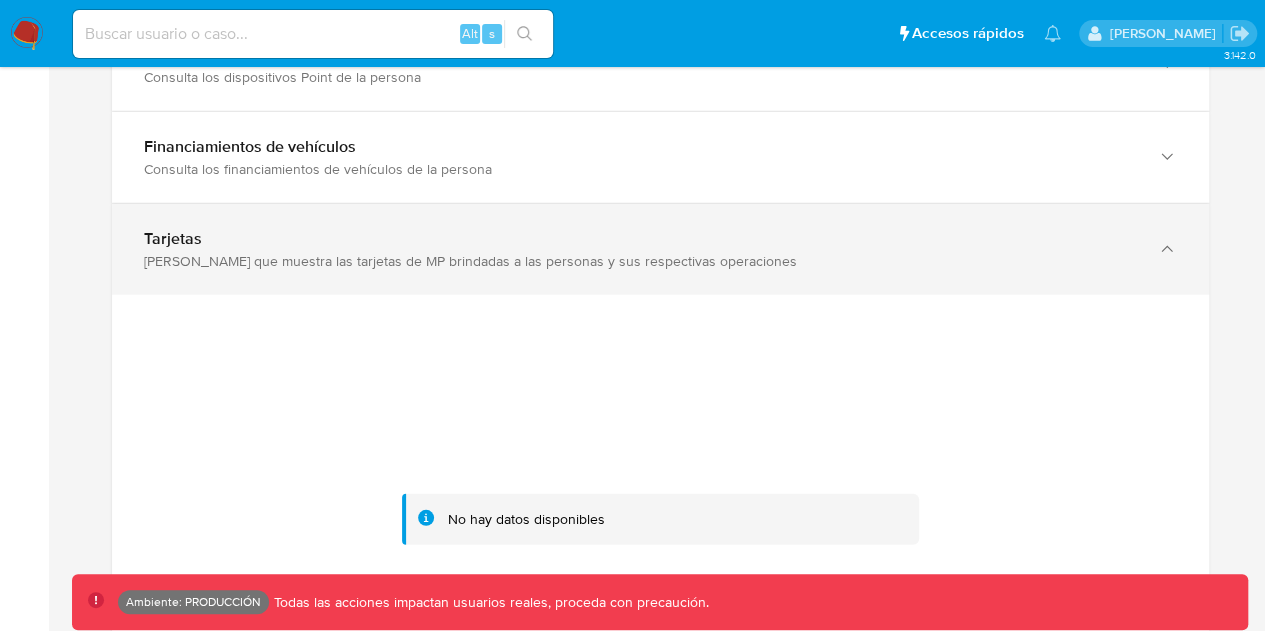 click on "Tarjetas Módulo que muestra las tarjetas de MP brindadas a las personas y sus respectivas operaciones" at bounding box center (660, 249) 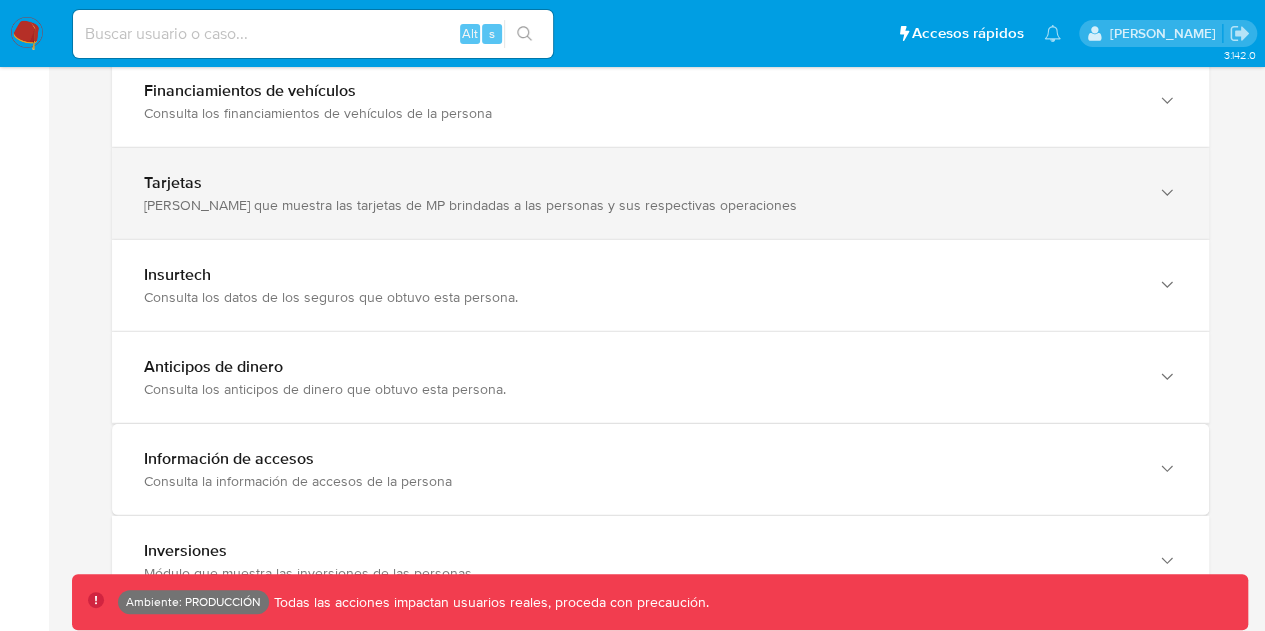 scroll, scrollTop: 2744, scrollLeft: 0, axis: vertical 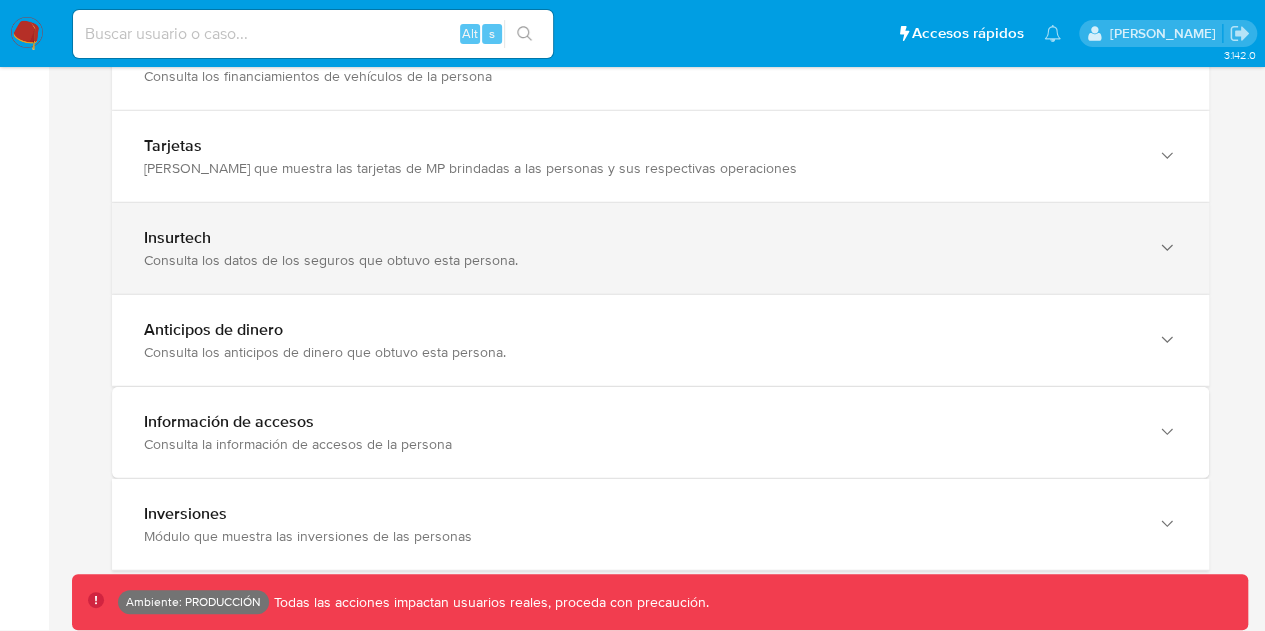click on "Insurtech" at bounding box center [640, 238] 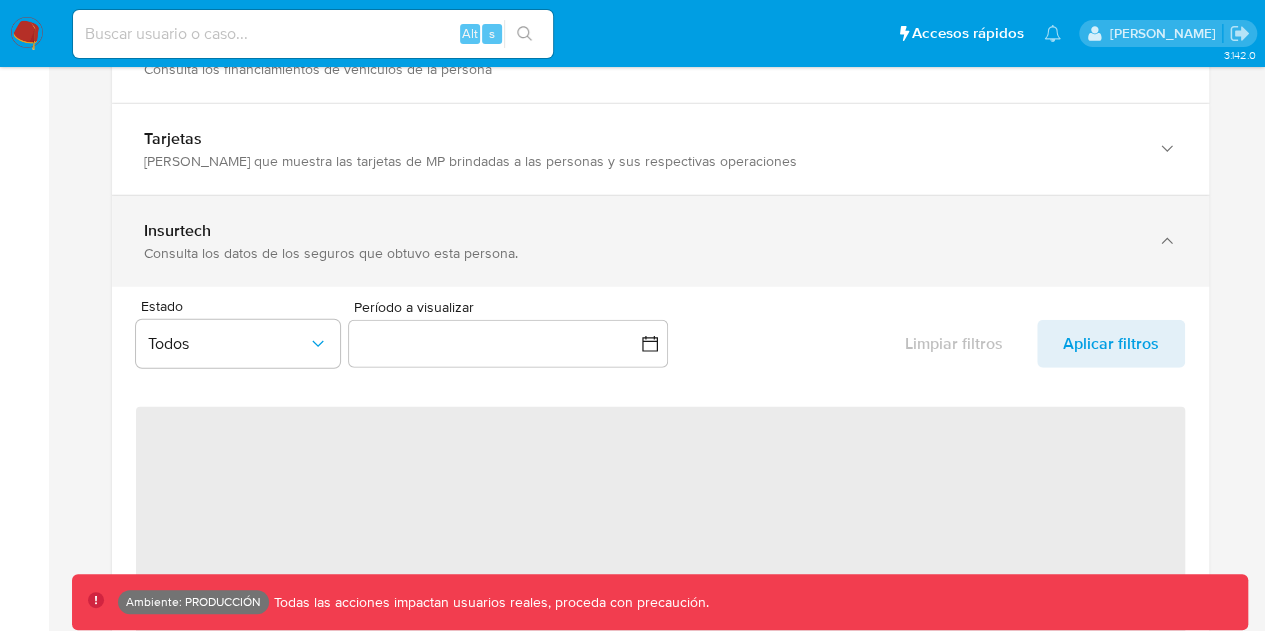 click on "Consulta los datos de los seguros que obtuvo esta persona." at bounding box center (640, 253) 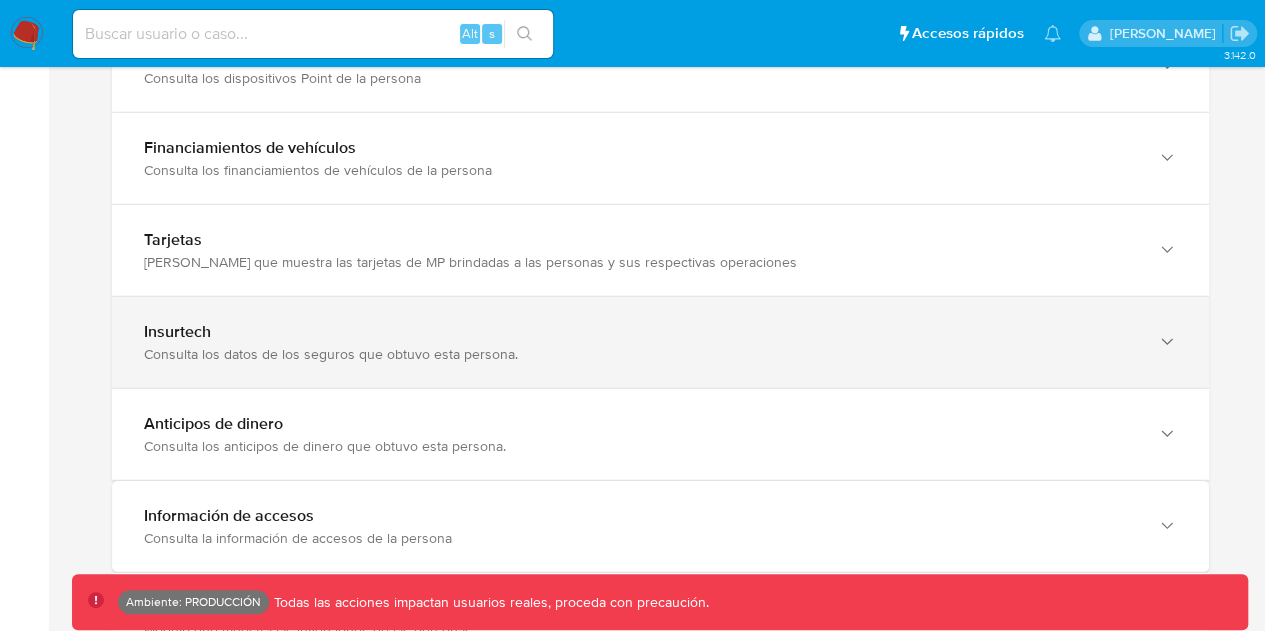 scroll, scrollTop: 2544, scrollLeft: 0, axis: vertical 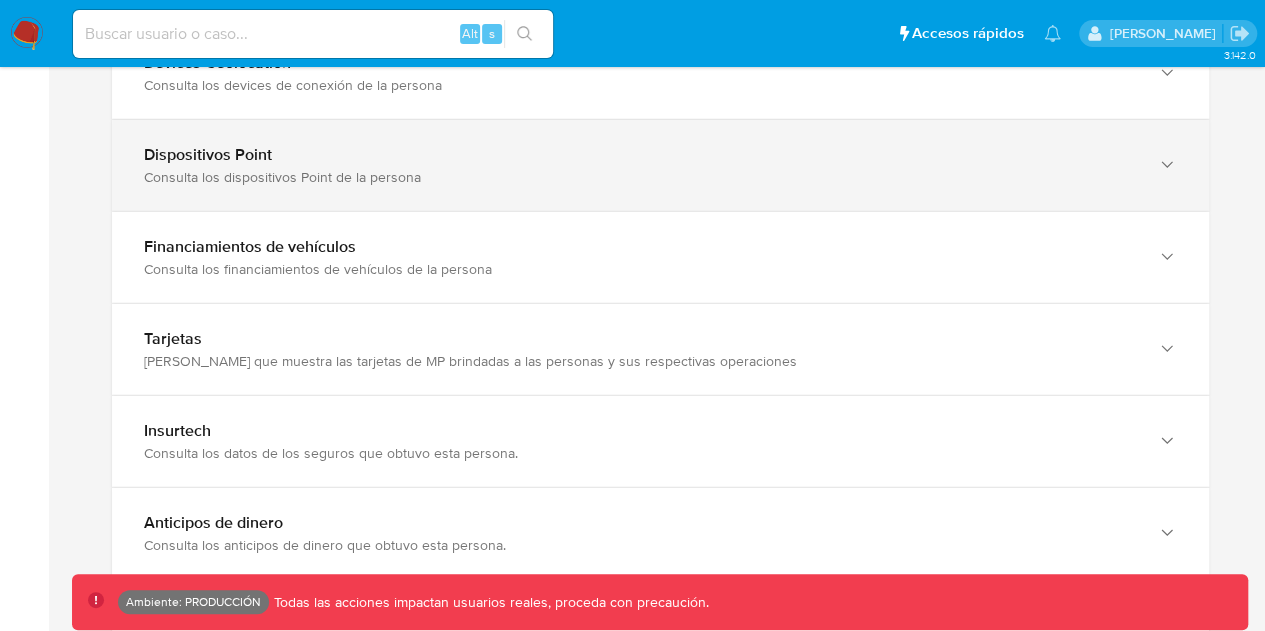 click on "Consulta los dispositivos Point de la persona" at bounding box center [640, 177] 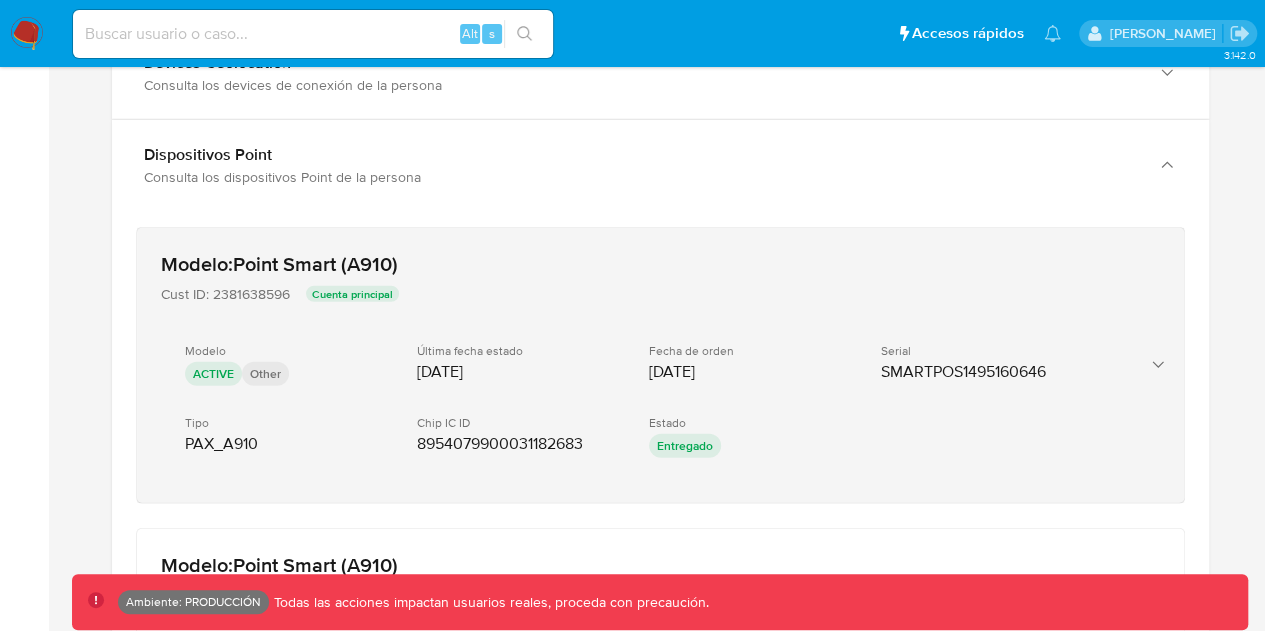 click on "Fecha de orden 16/07/2024" at bounding box center (749, 362) 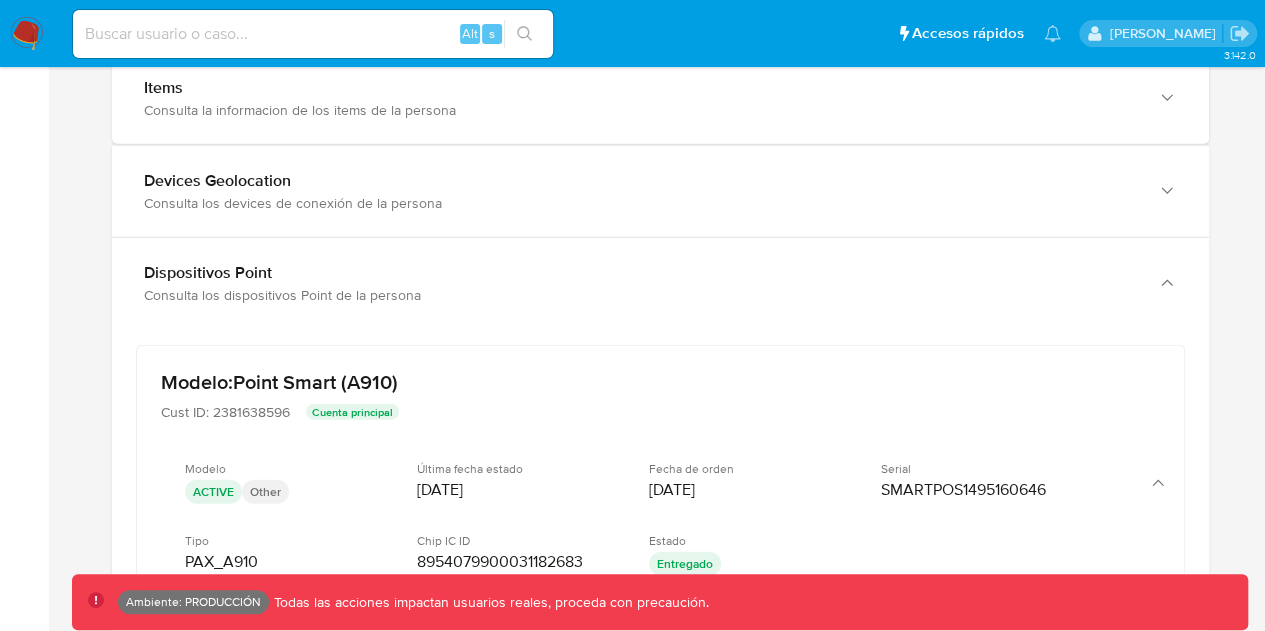 scroll, scrollTop: 2344, scrollLeft: 0, axis: vertical 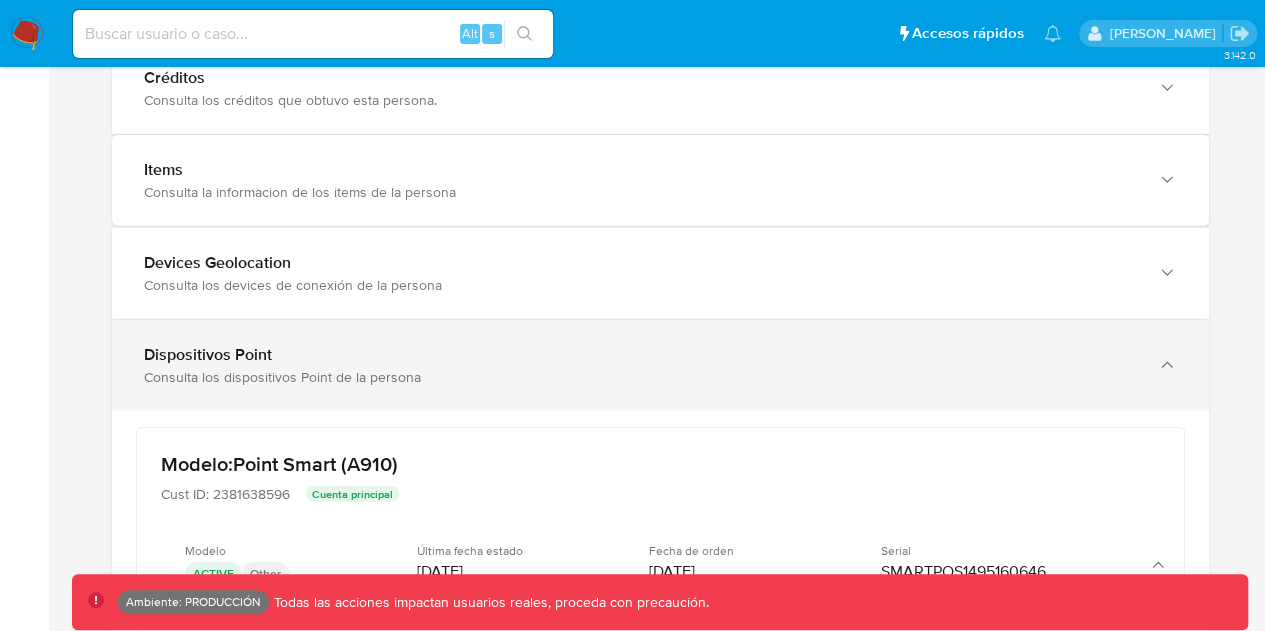 click on "Dispositivos Point" at bounding box center [640, 355] 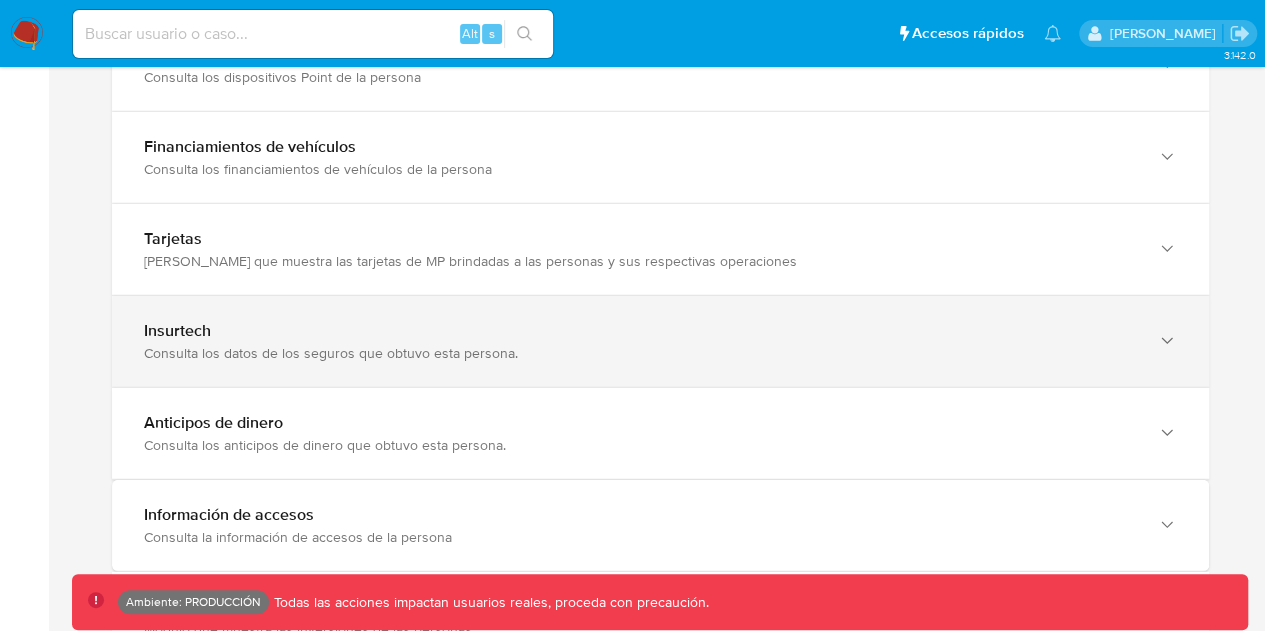 click on "Insurtech" at bounding box center (640, 331) 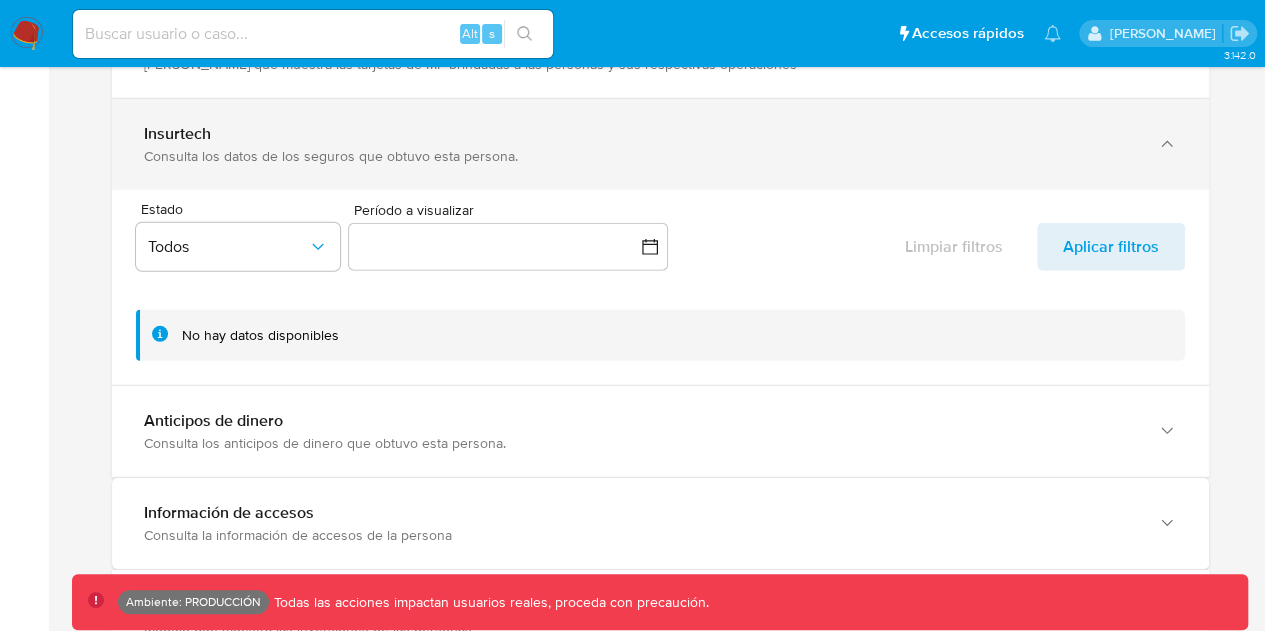 click on "Insurtech Consulta los datos de los seguros que obtuvo esta persona." at bounding box center (660, 144) 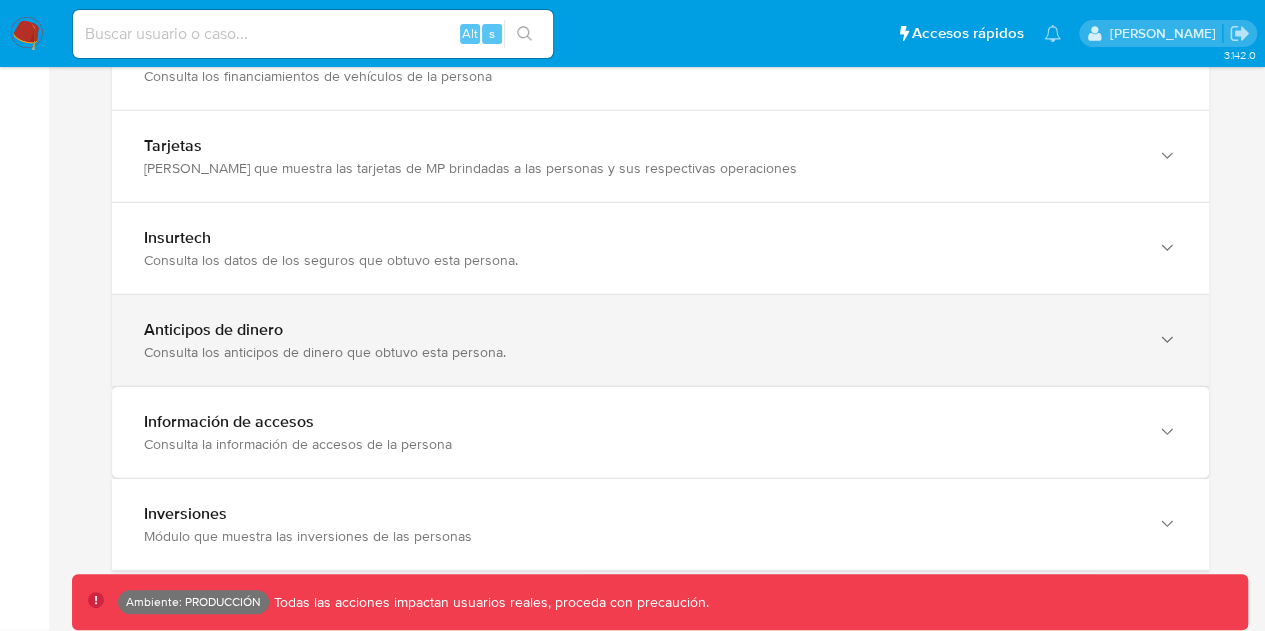 click on "Consulta los anticipos de dinero que obtuvo esta persona." at bounding box center (640, 352) 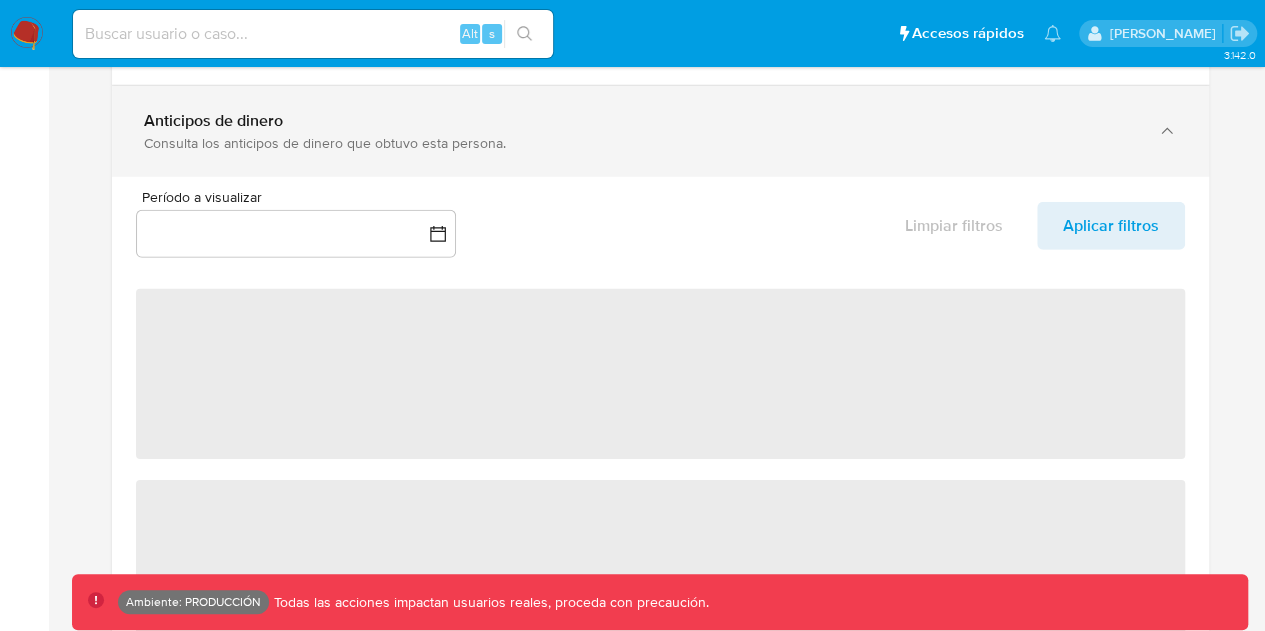 scroll, scrollTop: 2933, scrollLeft: 0, axis: vertical 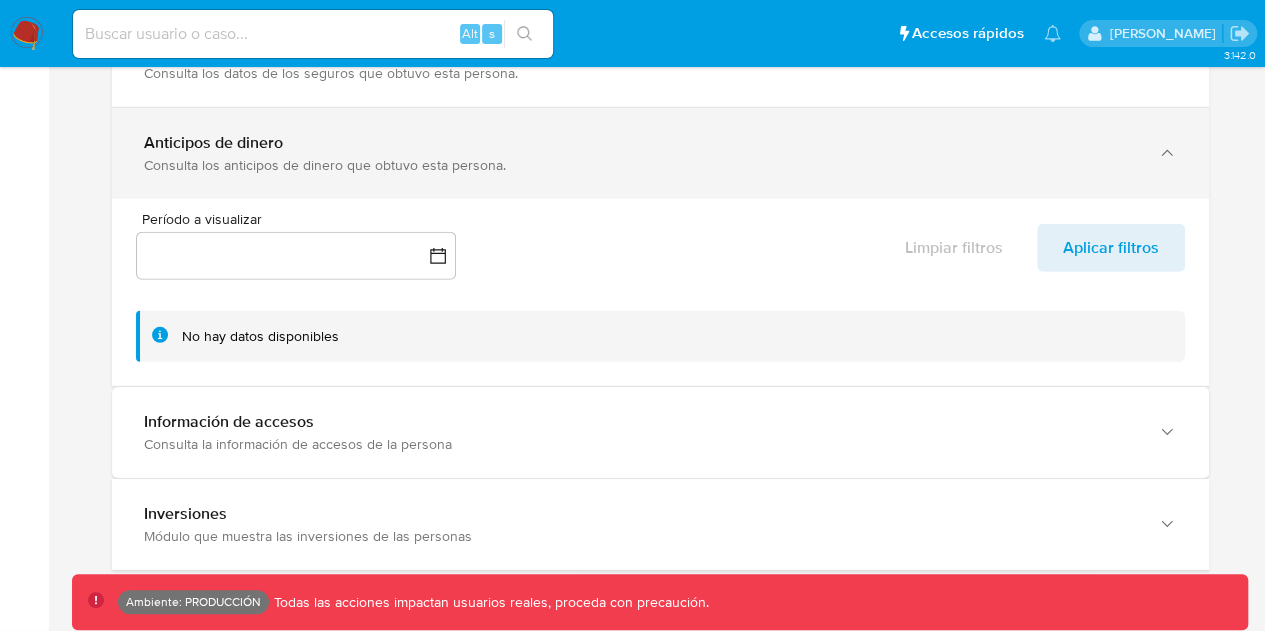 click on "Anticipos de dinero Consulta los anticipos de dinero que obtuvo esta persona." at bounding box center (660, 153) 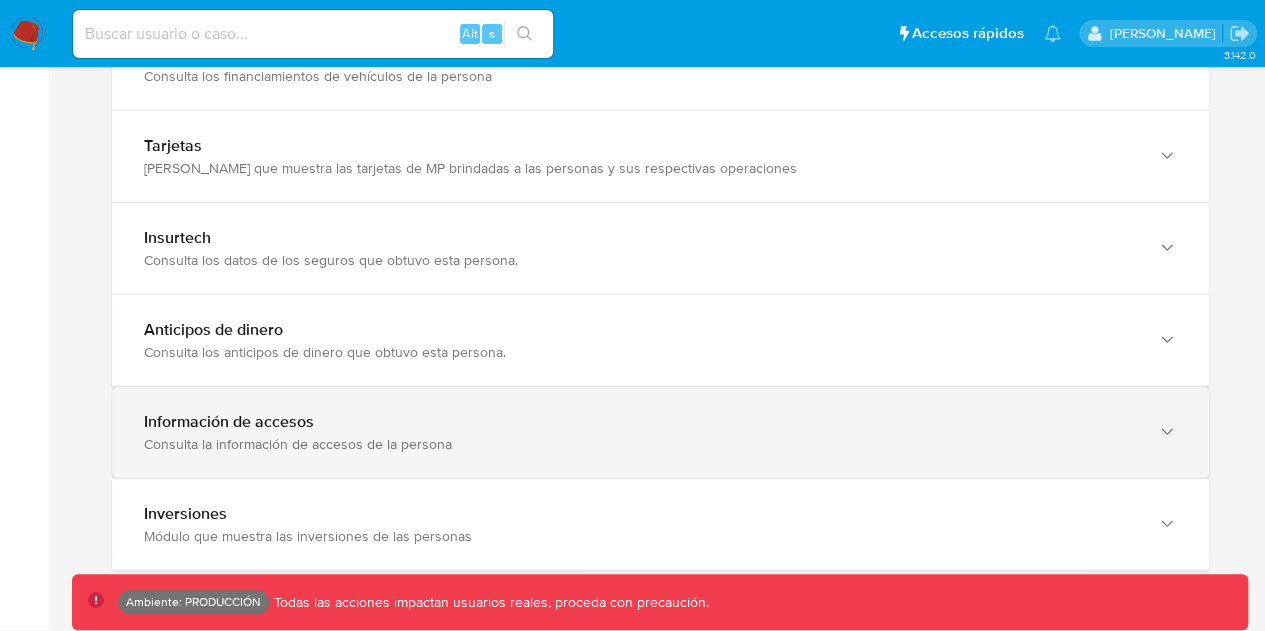 click on "Información de accesos Consulta la información de accesos de la persona" at bounding box center (660, 432) 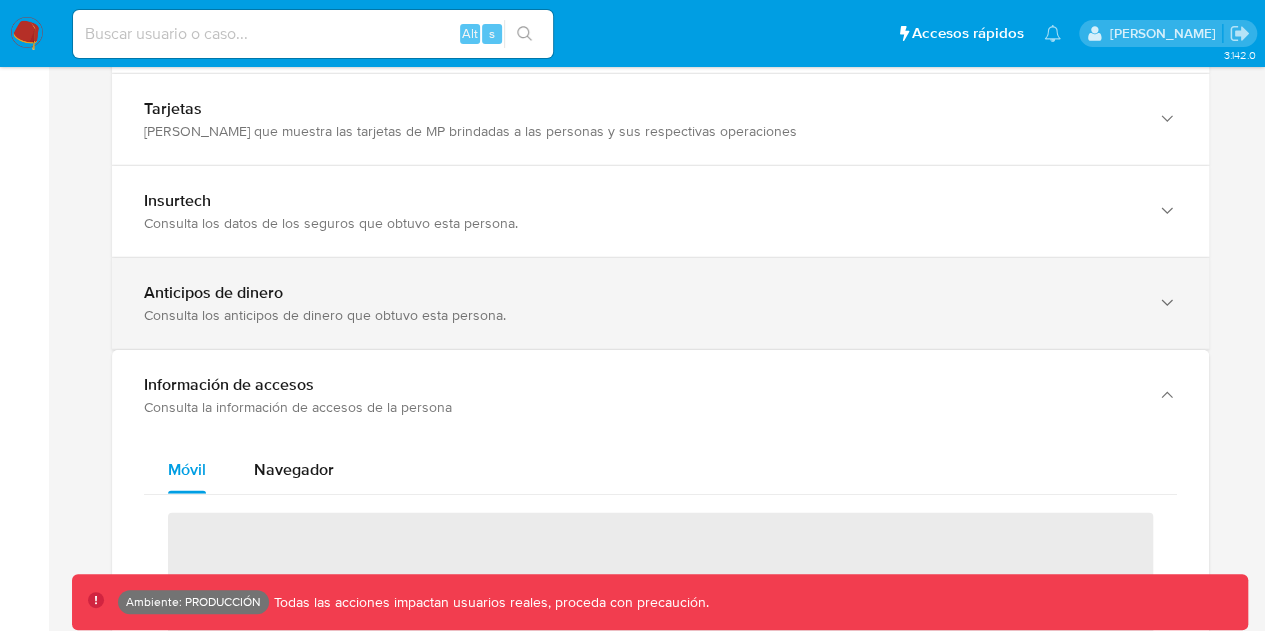 scroll, scrollTop: 3146, scrollLeft: 0, axis: vertical 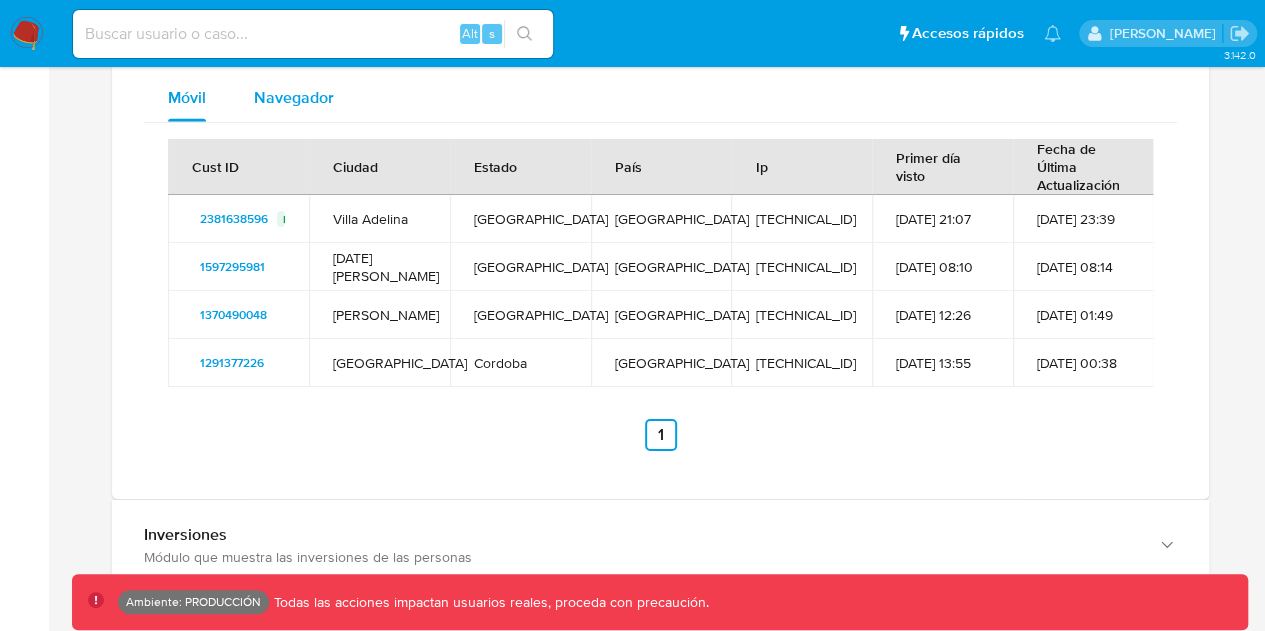 click on "Navegador" at bounding box center [294, 97] 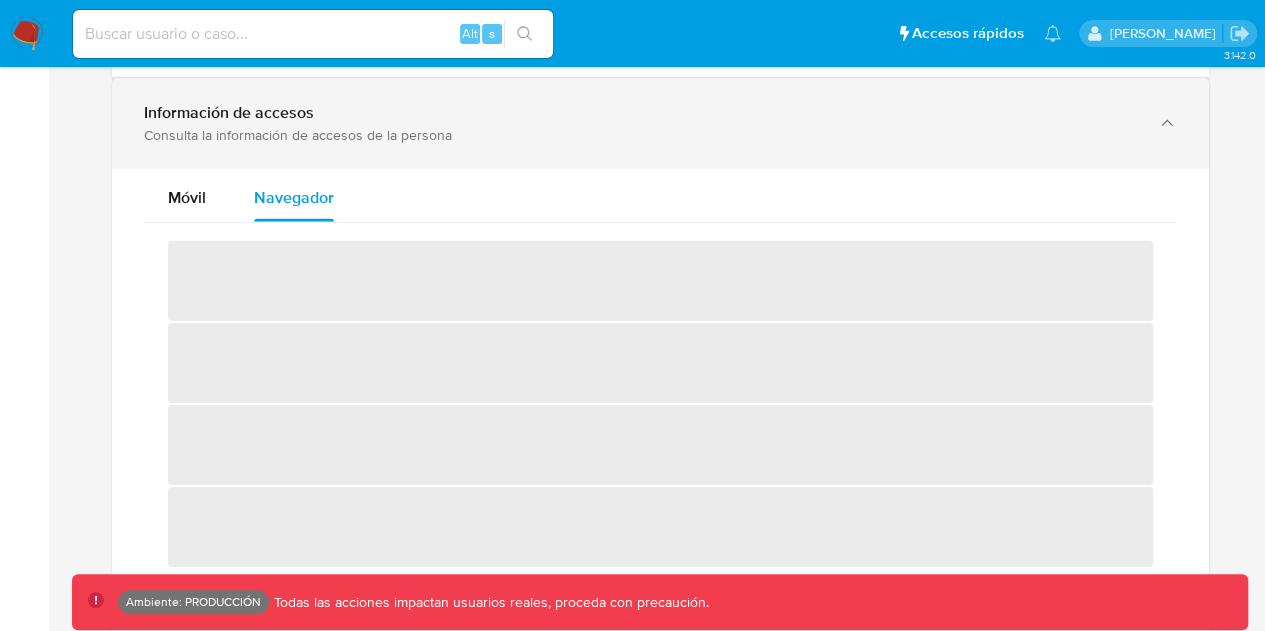 click on "Información de accesos Consulta la información de accesos de la persona" at bounding box center (660, 123) 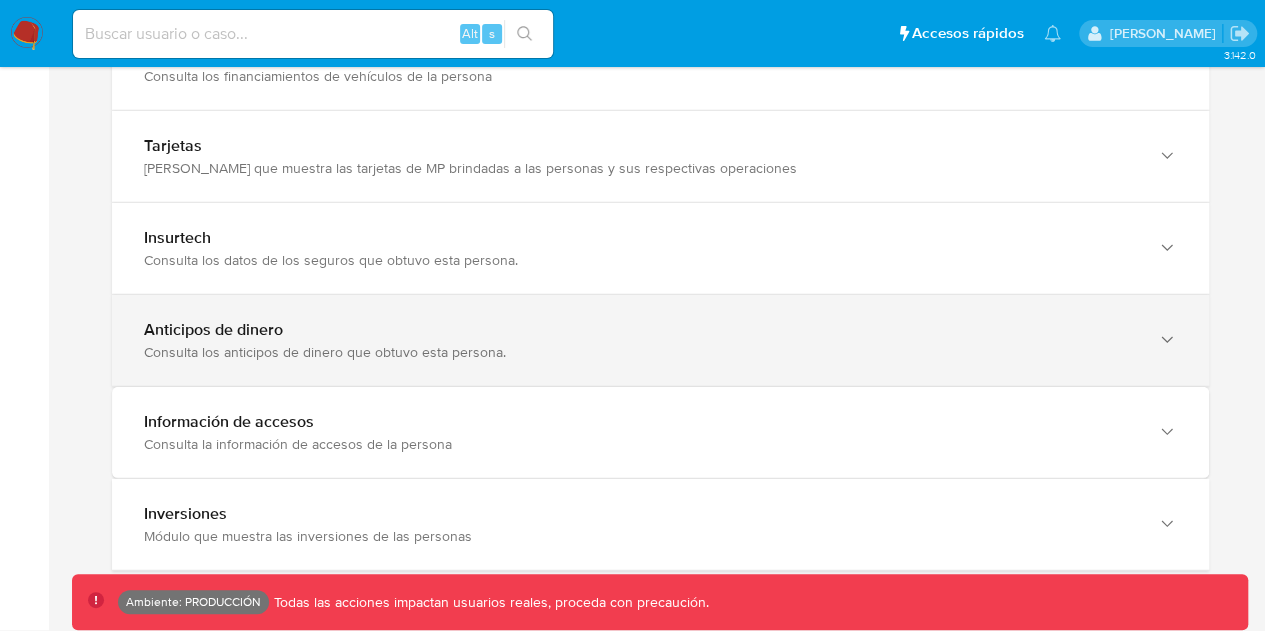 scroll, scrollTop: 2746, scrollLeft: 0, axis: vertical 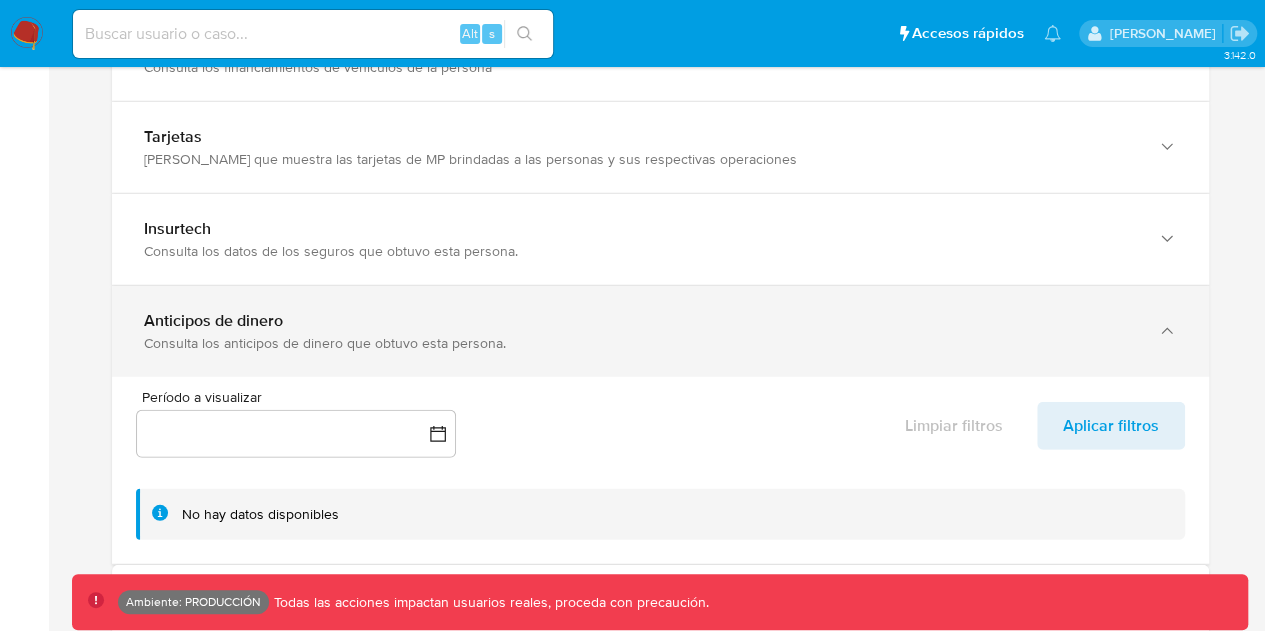 click on "Anticipos de dinero" at bounding box center (640, 321) 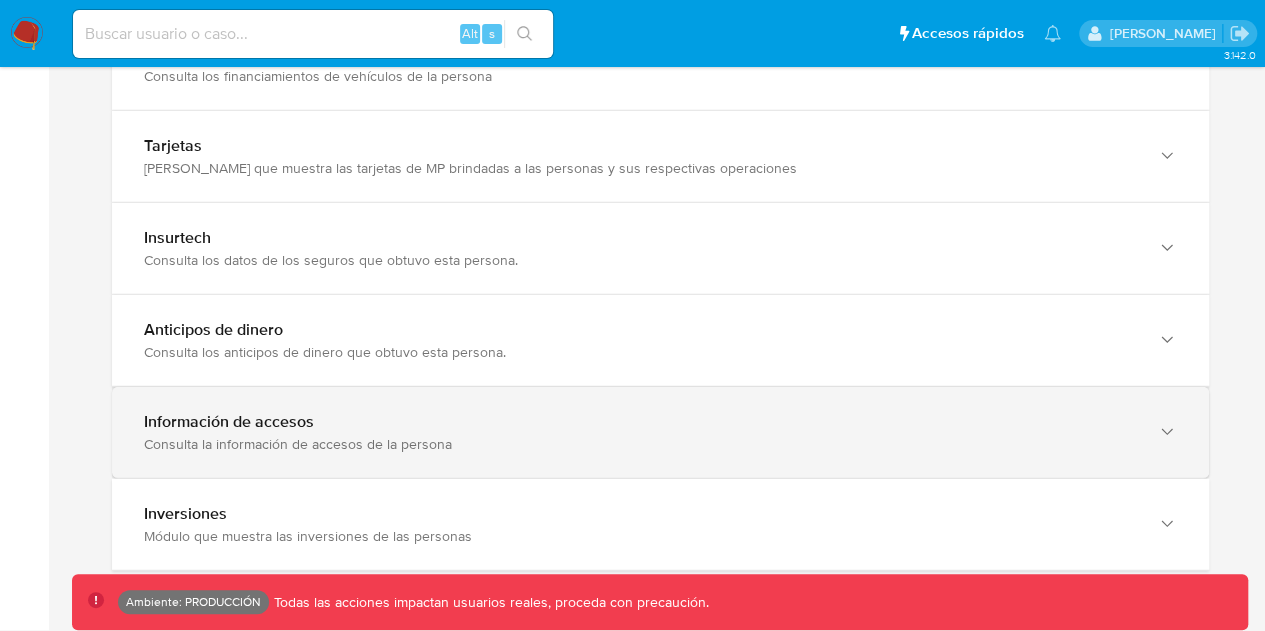 click on "Información de accesos" at bounding box center [640, 422] 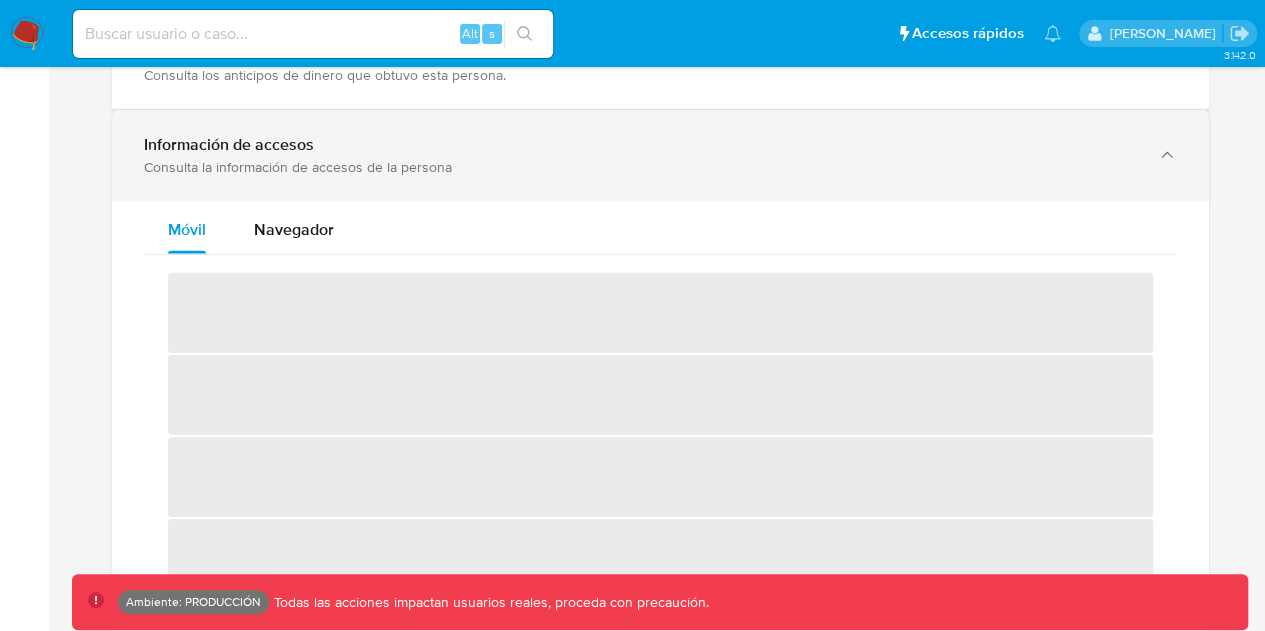 click on "Consulta la información de accesos de la persona" at bounding box center [640, 167] 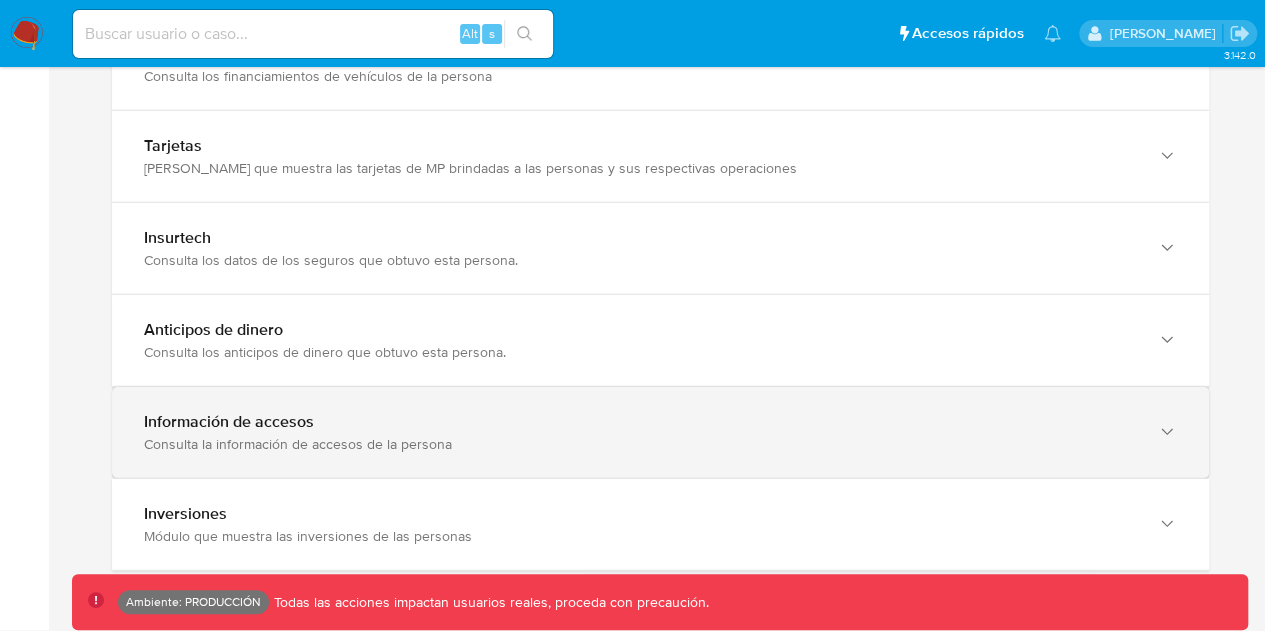click on "Consulta la información de accesos de la persona" at bounding box center (640, 444) 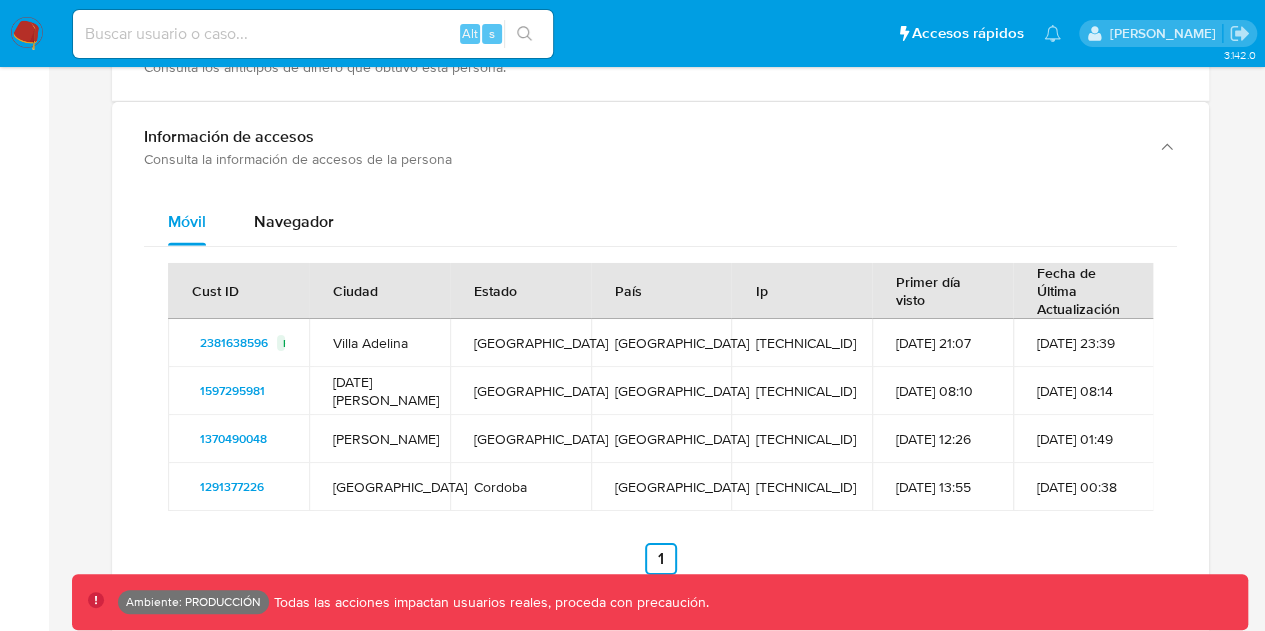 scroll, scrollTop: 3095, scrollLeft: 0, axis: vertical 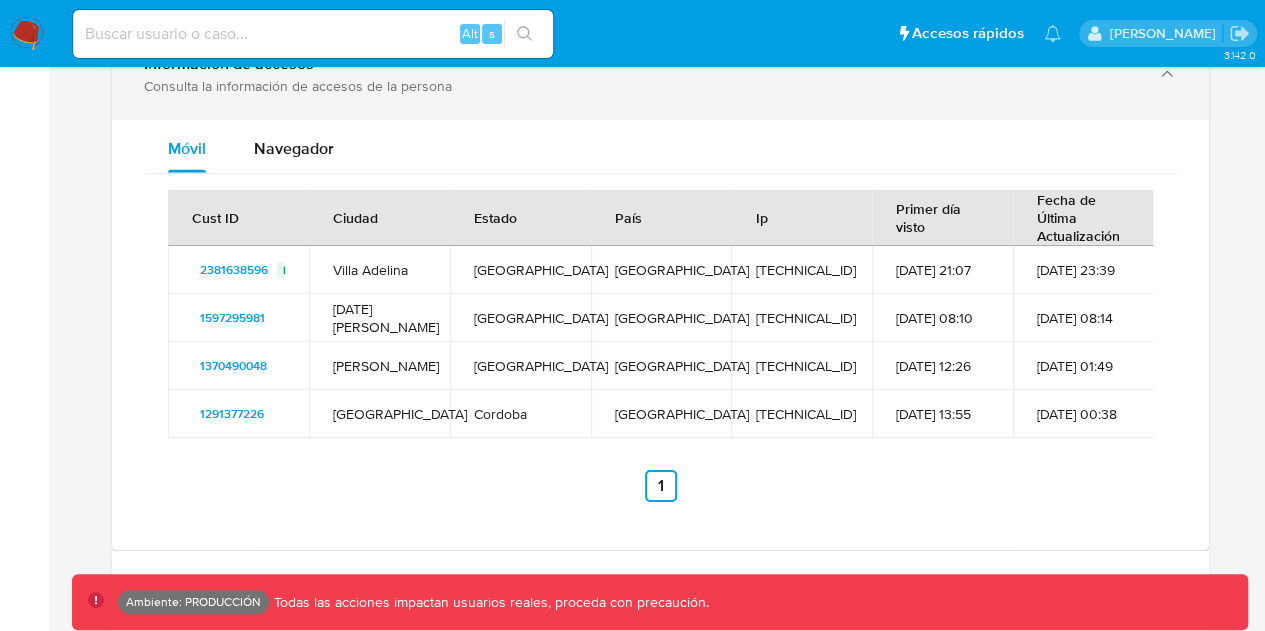 click on "Consulta la información de accesos de la persona" at bounding box center [640, 86] 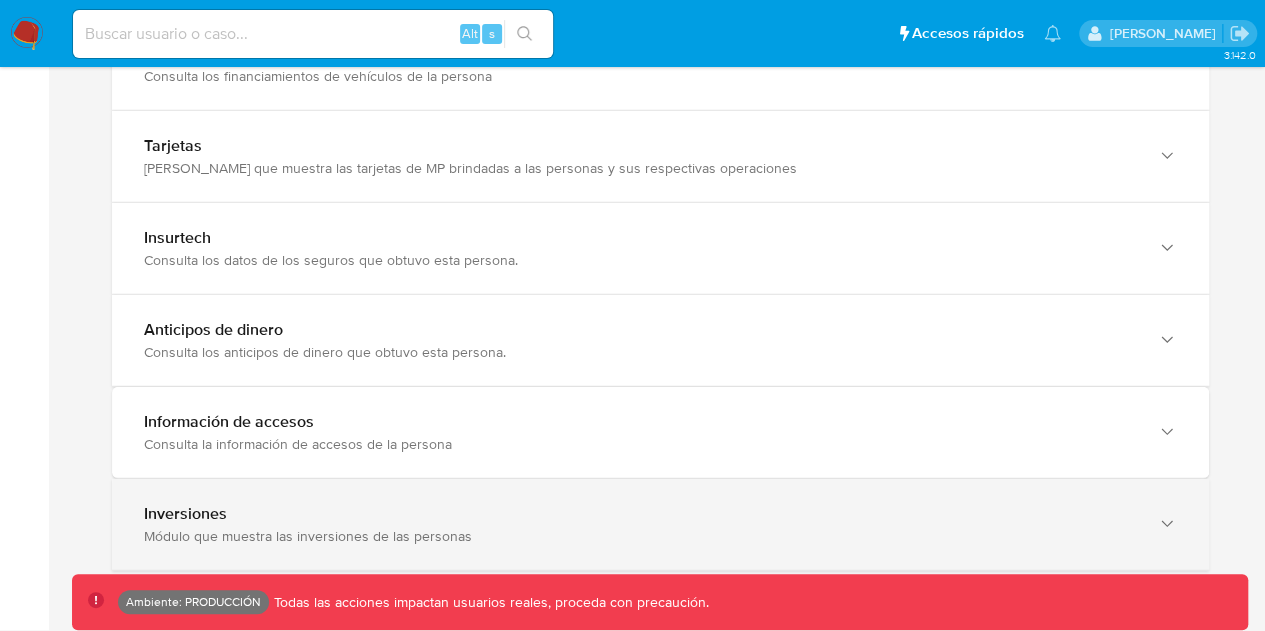 scroll, scrollTop: 2746, scrollLeft: 0, axis: vertical 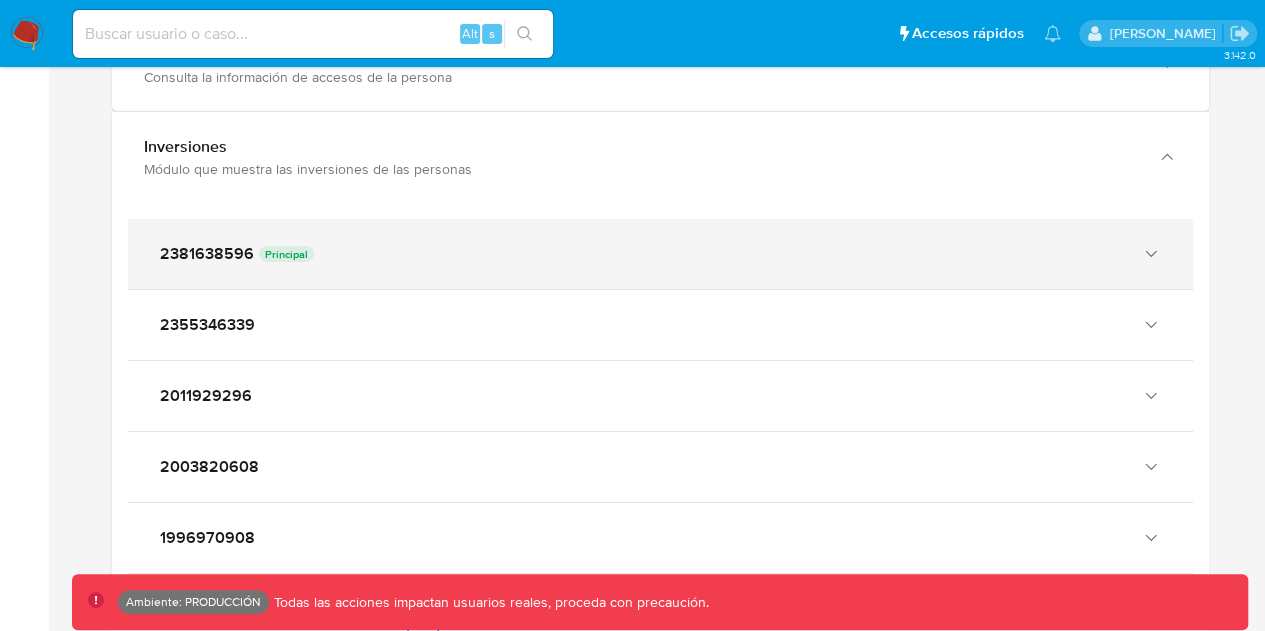 click on "2381638596 Principal" at bounding box center (660, 254) 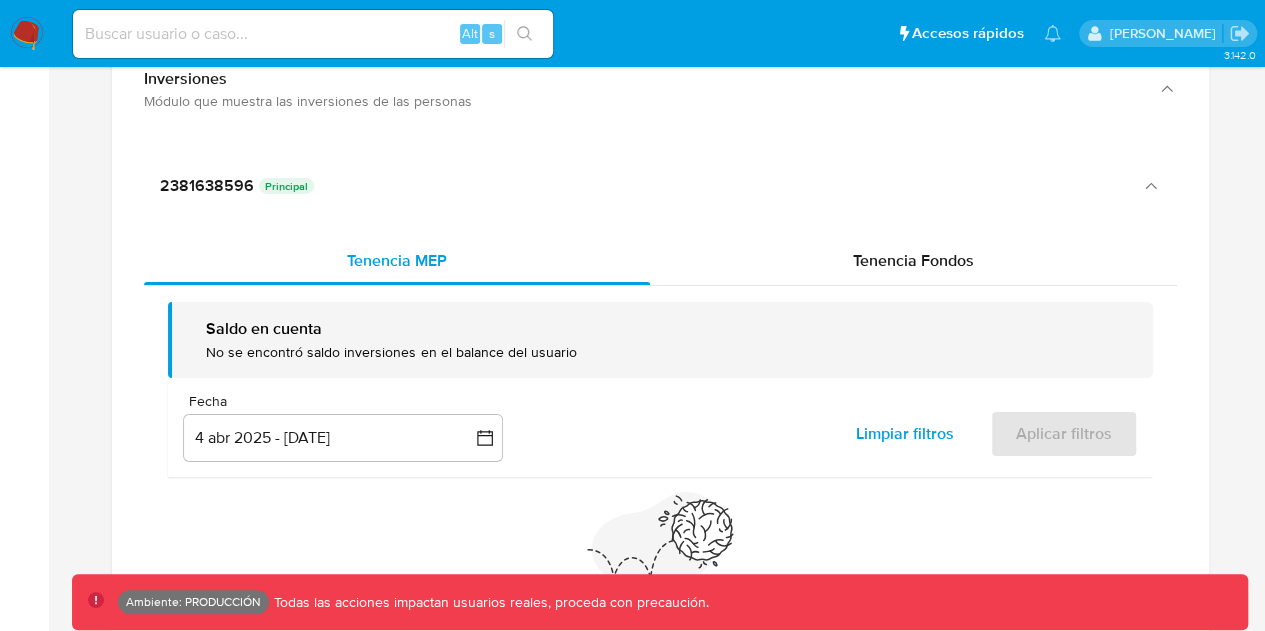 scroll, scrollTop: 3204, scrollLeft: 0, axis: vertical 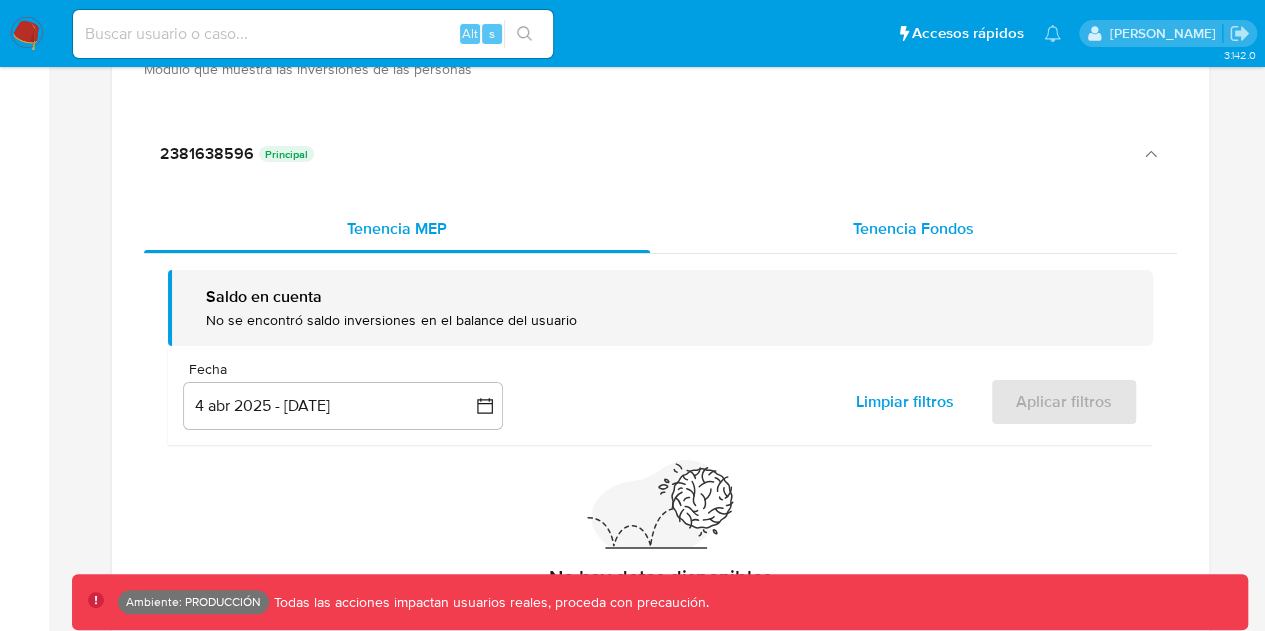 click on "Tenencia Fondos" at bounding box center (913, 229) 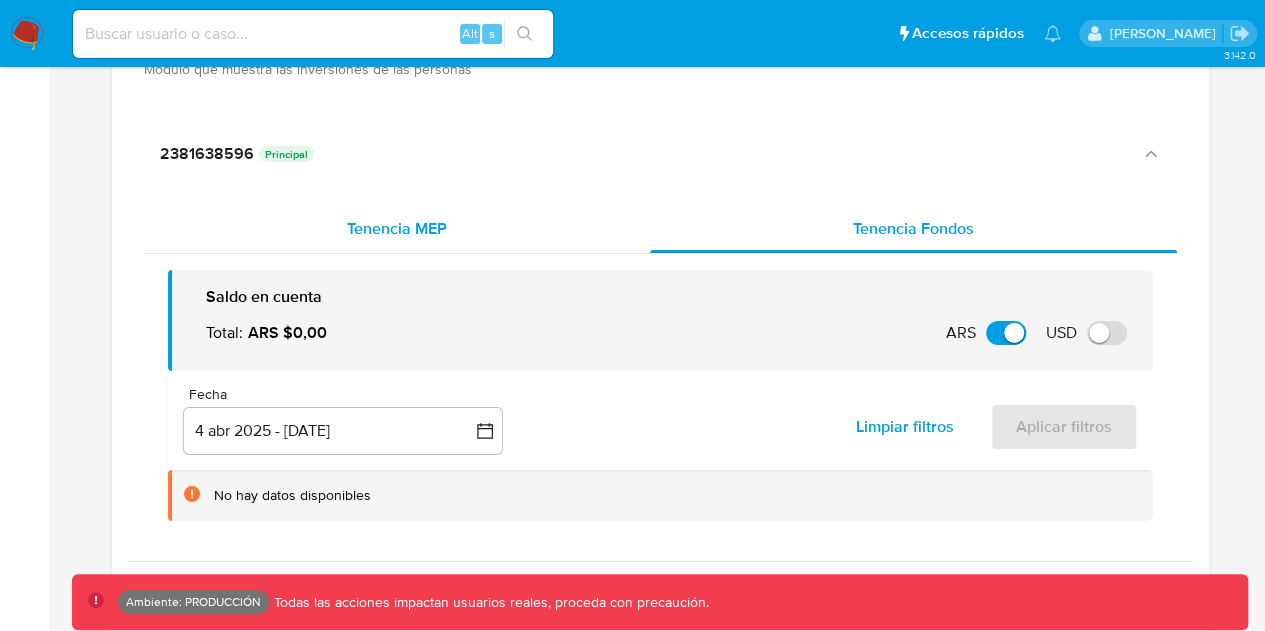 click on "Tenencia MEP" at bounding box center [397, 229] 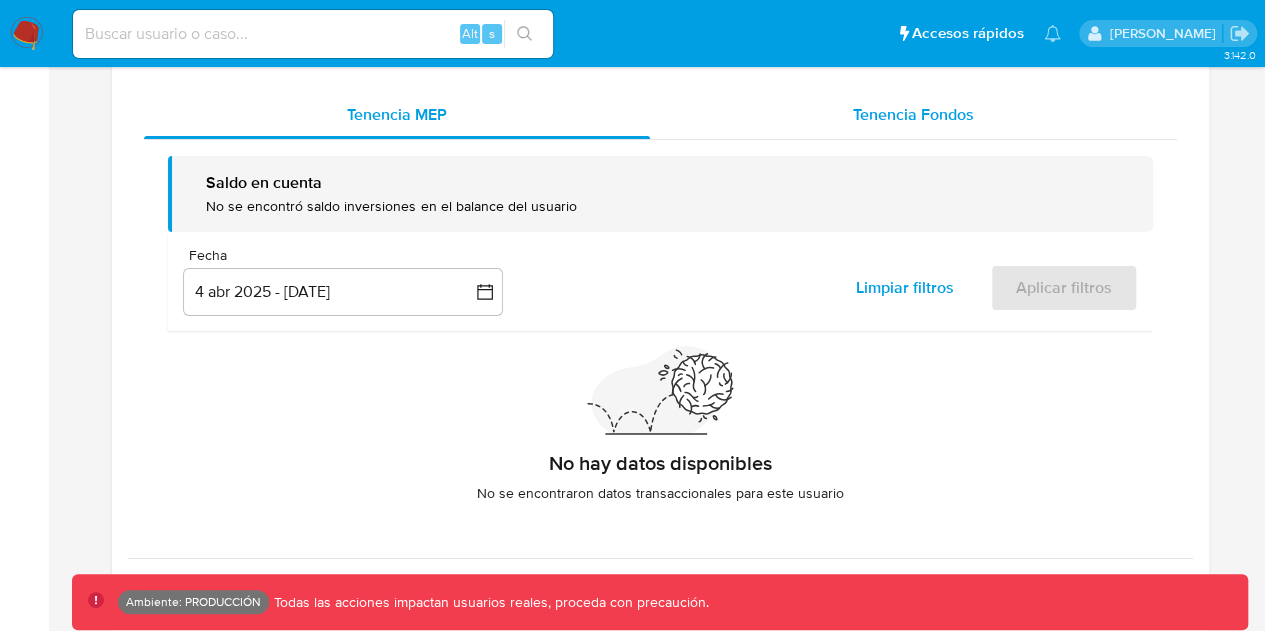 scroll, scrollTop: 3204, scrollLeft: 0, axis: vertical 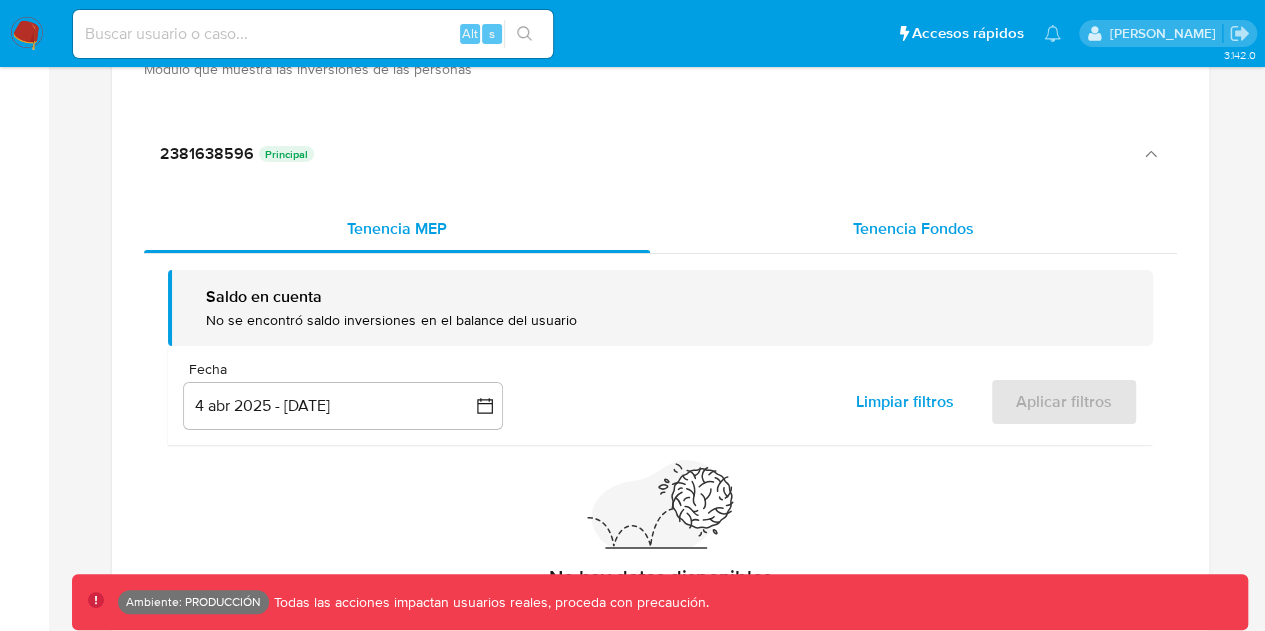 click on "Tenencia Fondos" at bounding box center (913, 229) 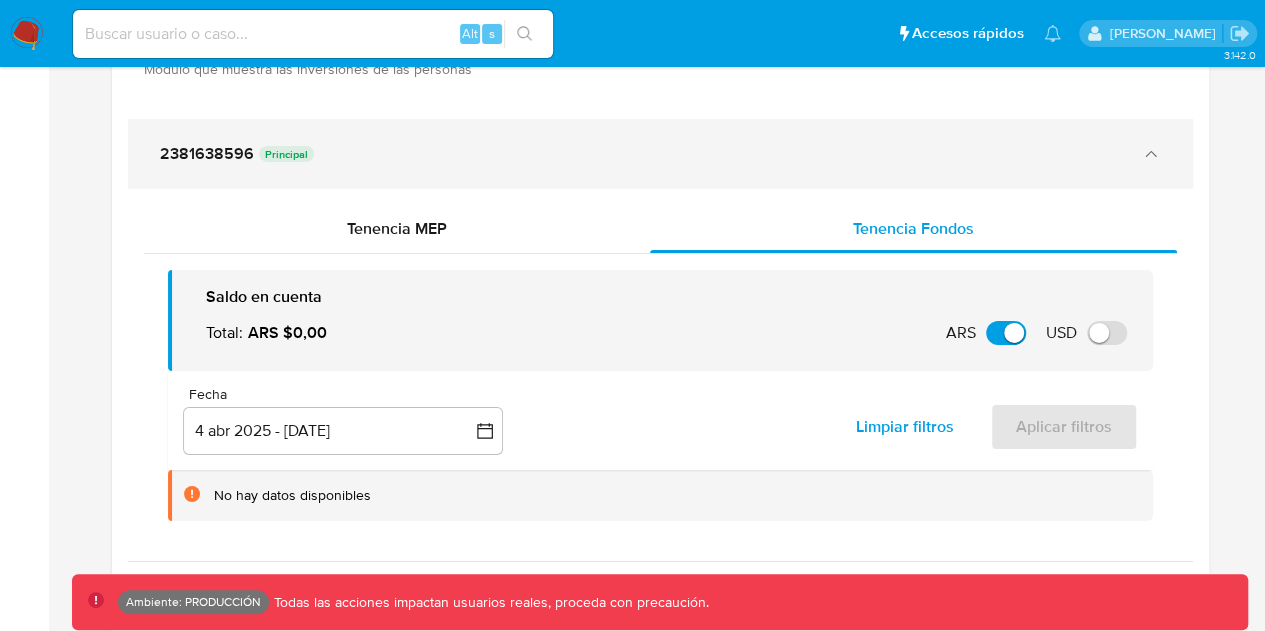 click on "2381638596 Principal" at bounding box center (660, 154) 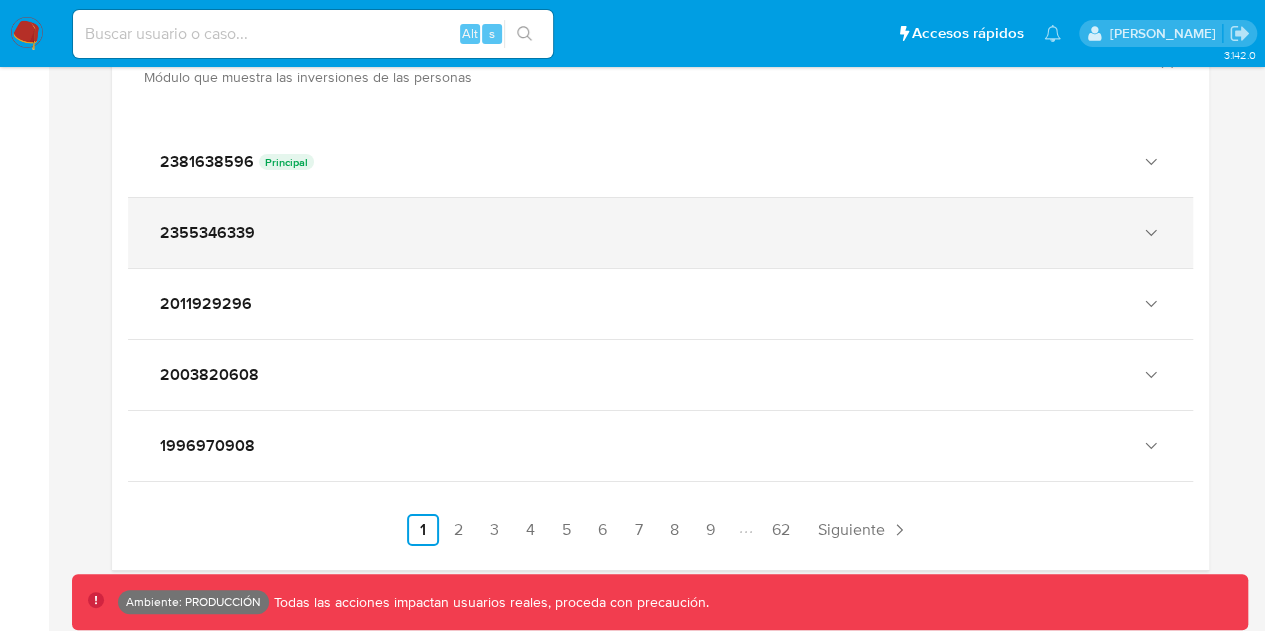 click on "2355346339" at bounding box center [640, 233] 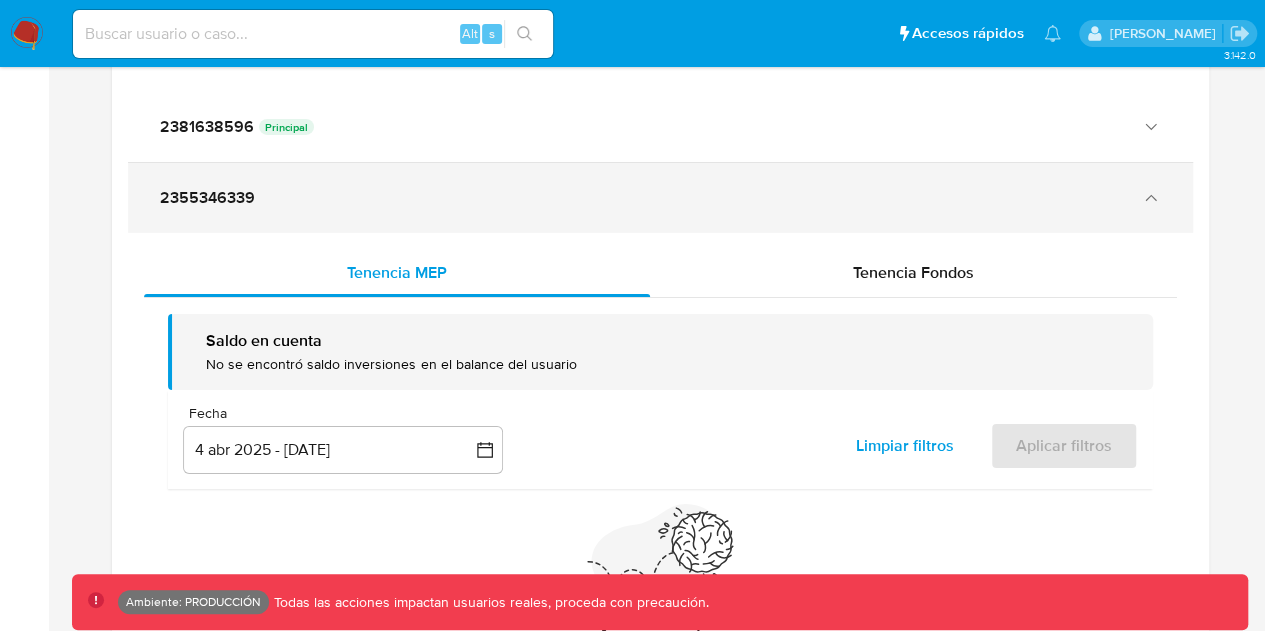 scroll, scrollTop: 3204, scrollLeft: 0, axis: vertical 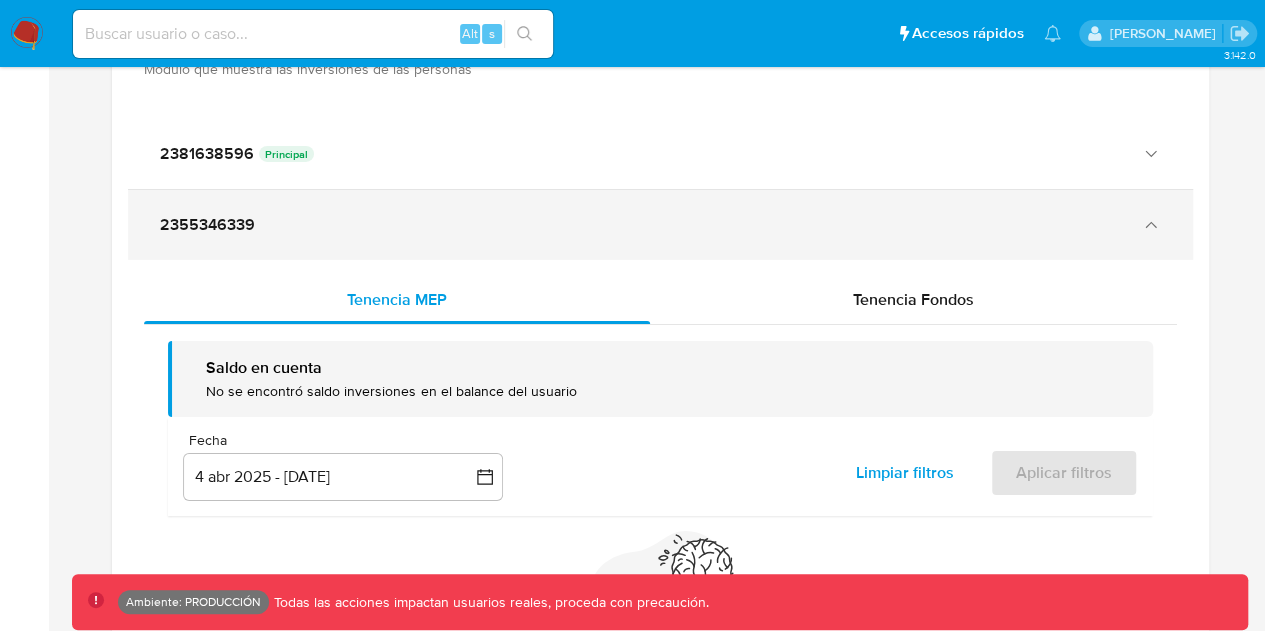 click on "2355346339" at bounding box center (660, 225) 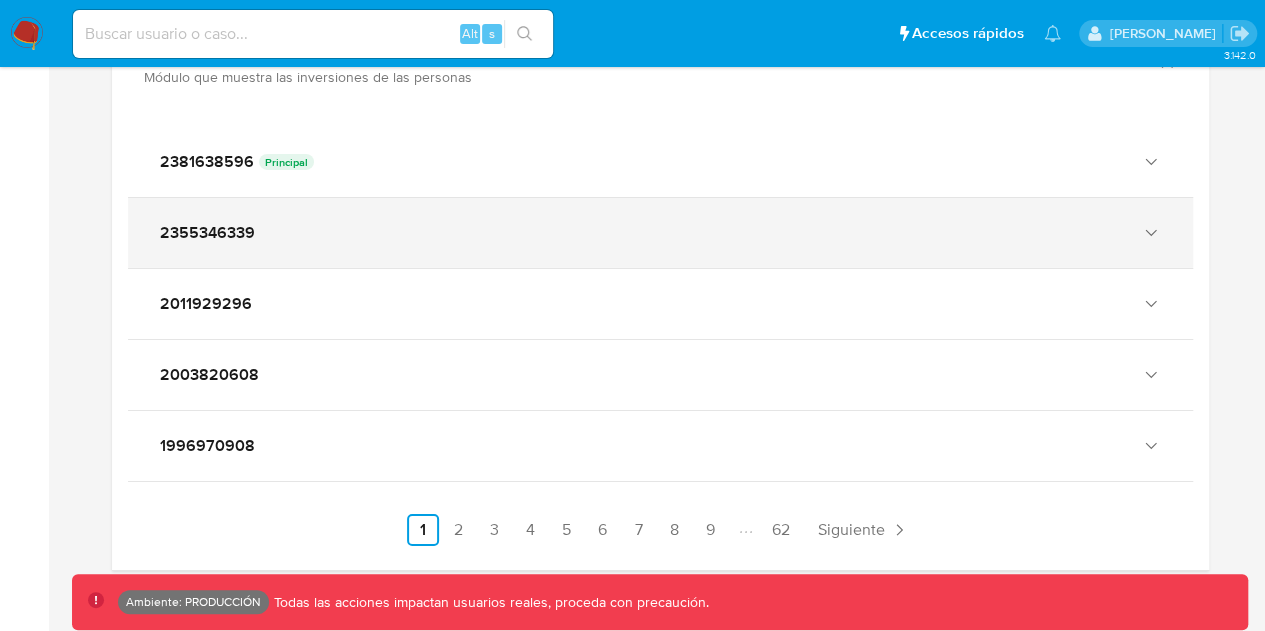 click on "2355346339" at bounding box center [660, 233] 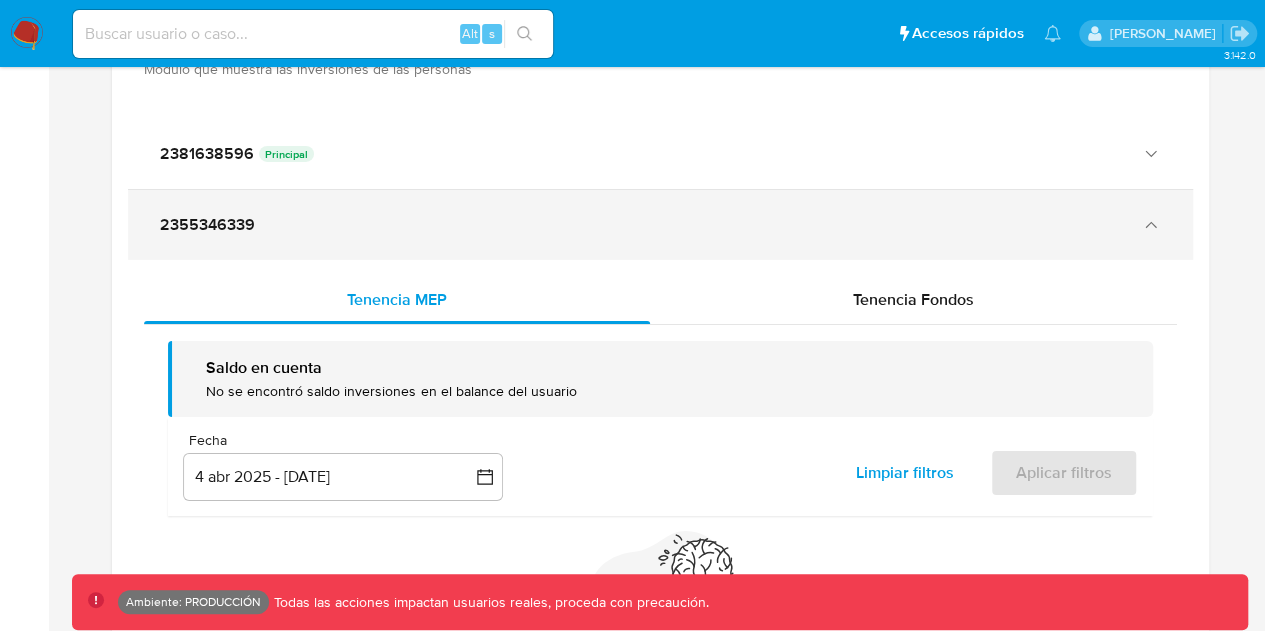 click on "2355346339" at bounding box center [640, 225] 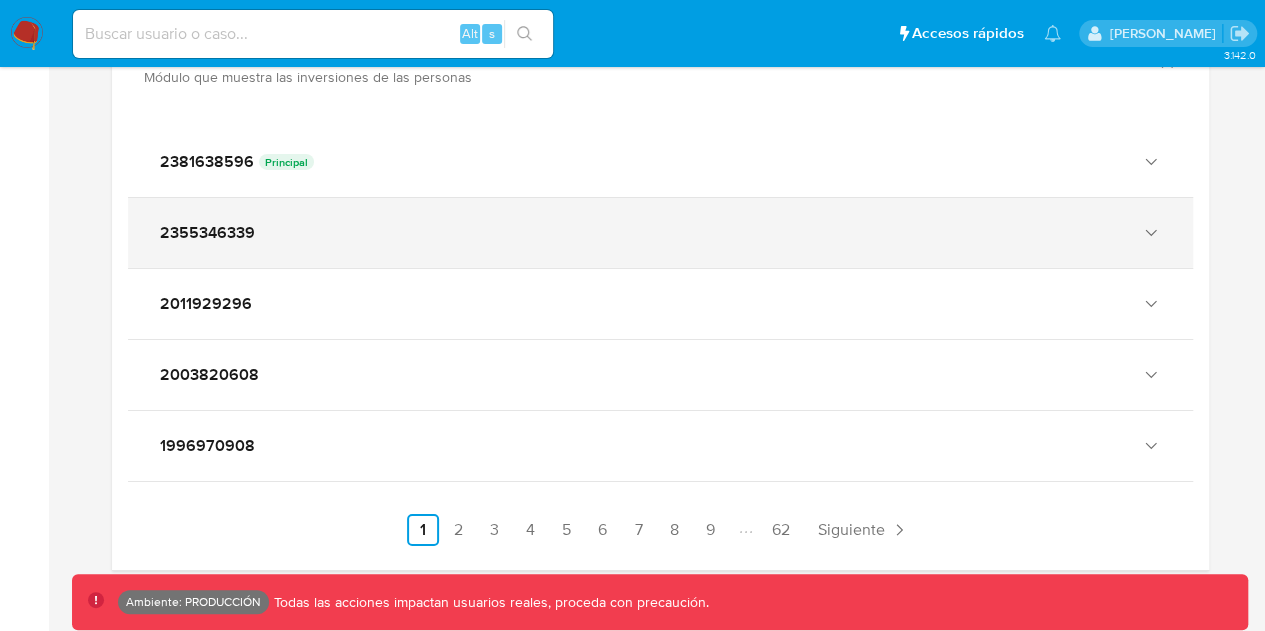 click on "2355346339" at bounding box center (640, 233) 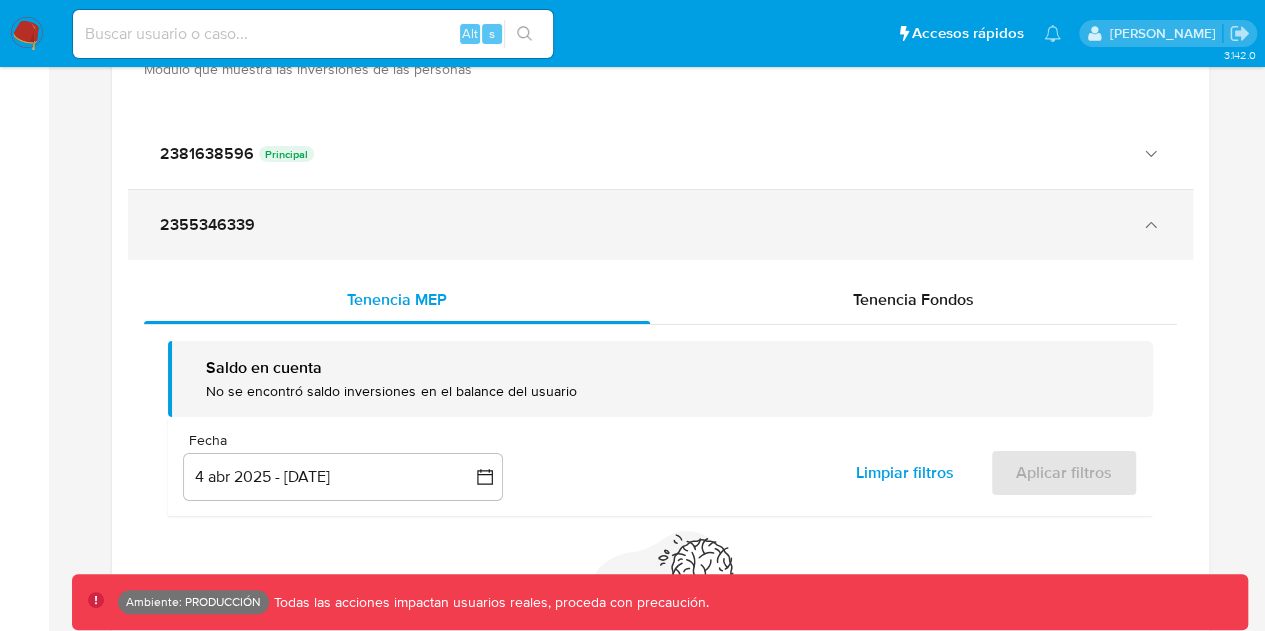 click on "2355346339" at bounding box center [640, 225] 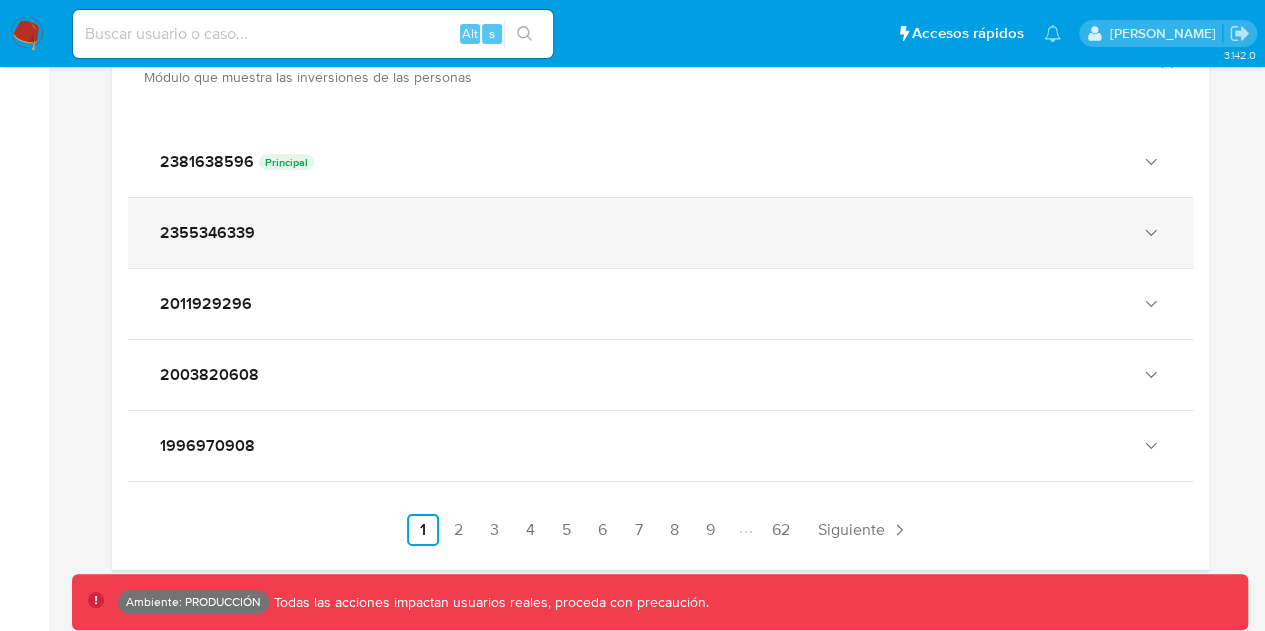 click on "2355346339" at bounding box center (660, 233) 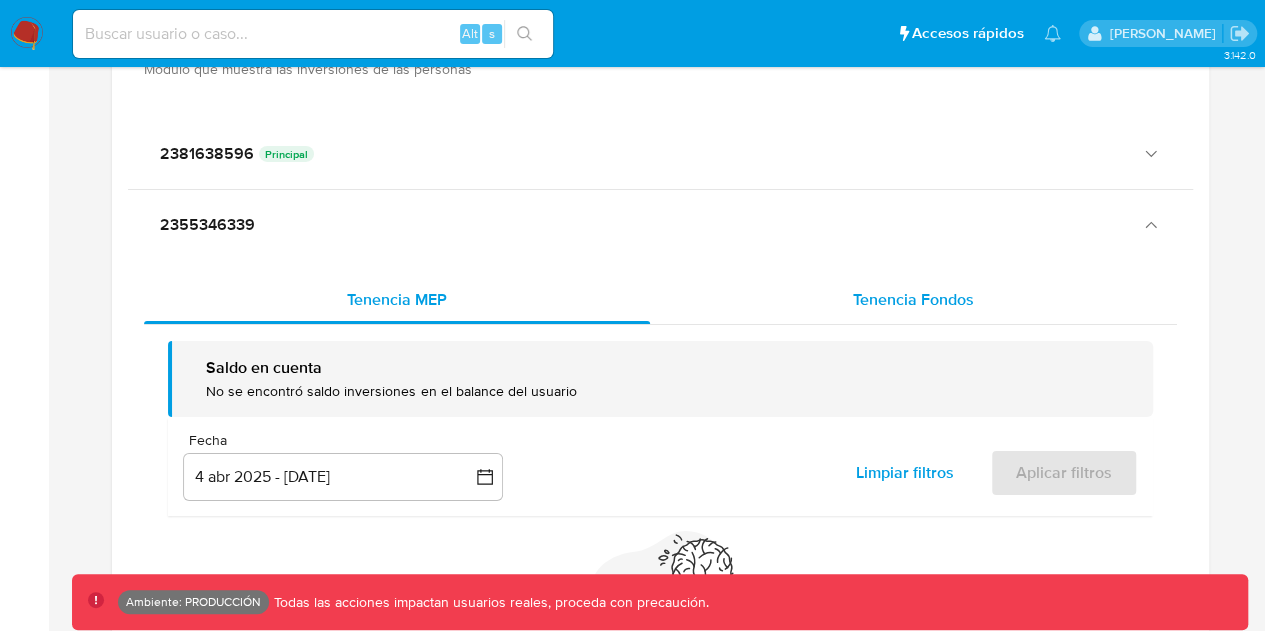 click on "Tenencia Fondos" at bounding box center (913, 300) 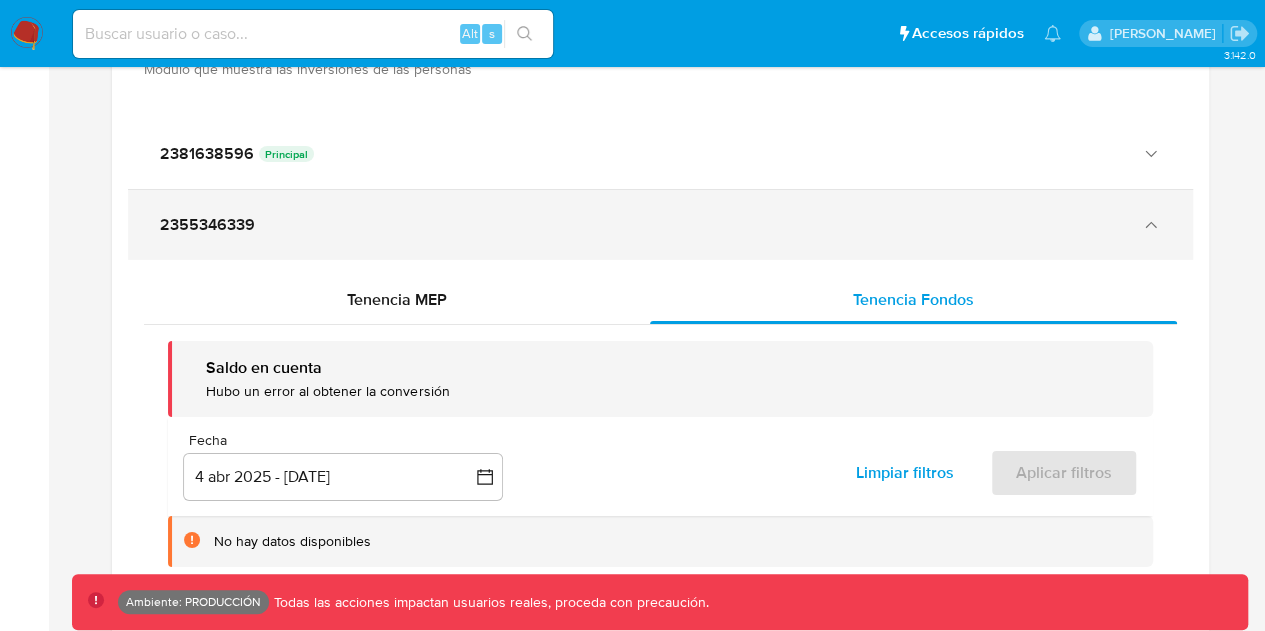 click on "2355346339" at bounding box center (640, 225) 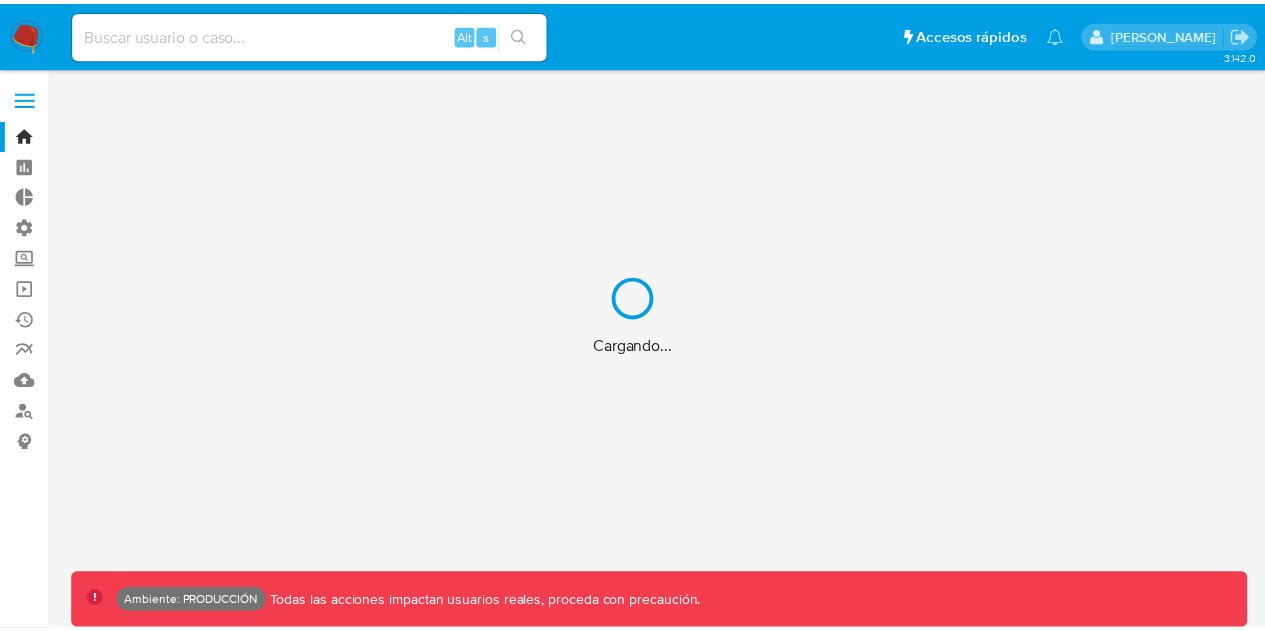 scroll, scrollTop: 0, scrollLeft: 0, axis: both 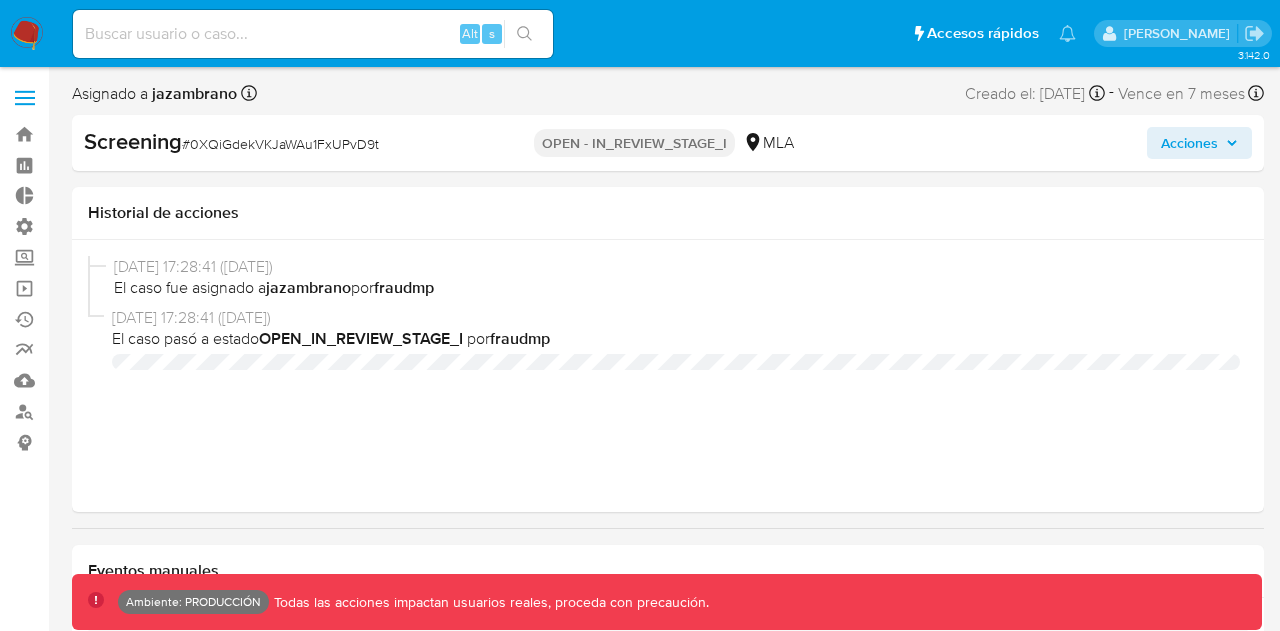 select on "10" 